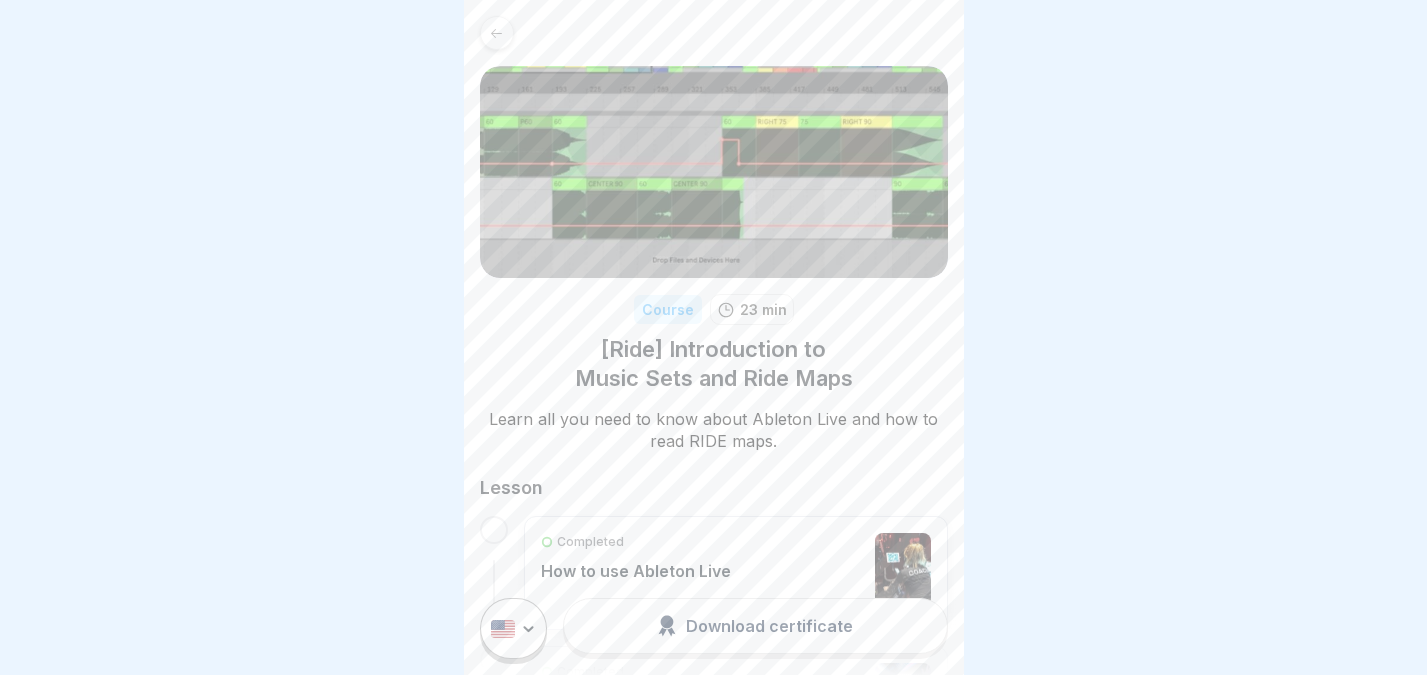 scroll, scrollTop: 0, scrollLeft: 0, axis: both 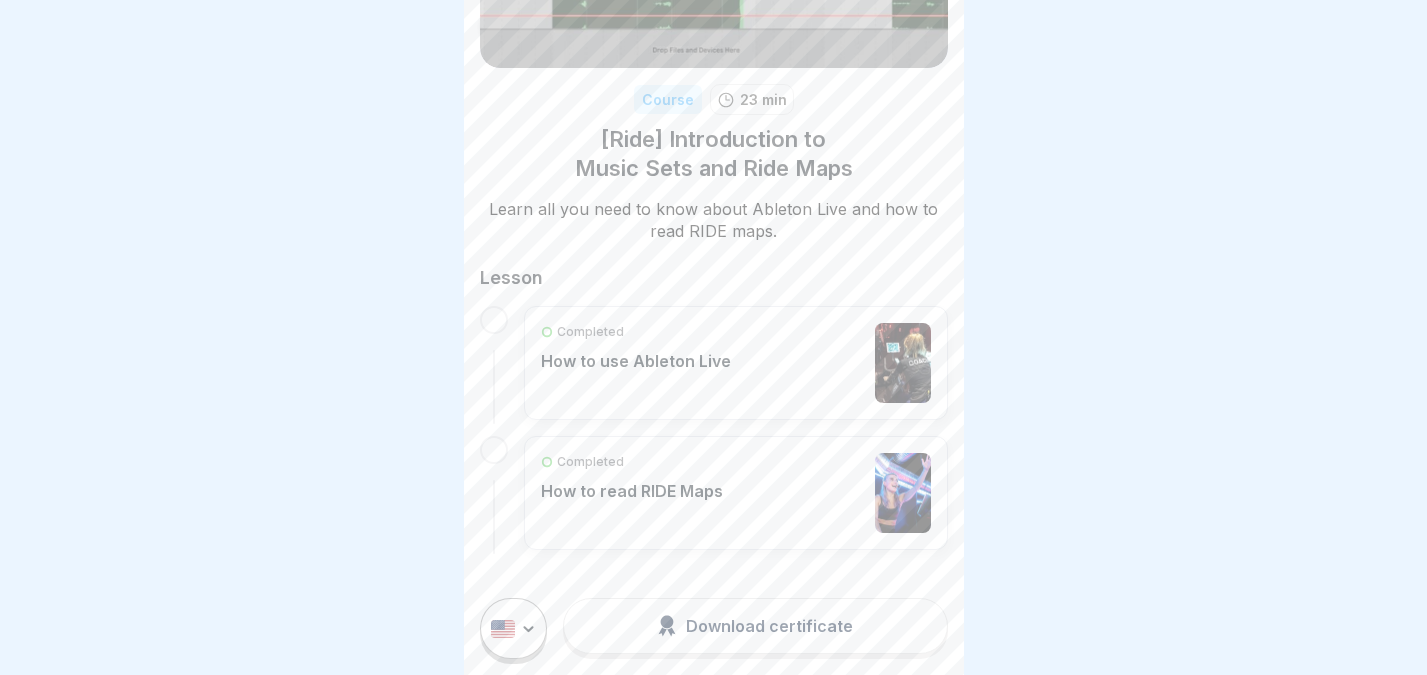 click on "Completed How to read RIDE Maps" at bounding box center [736, 493] 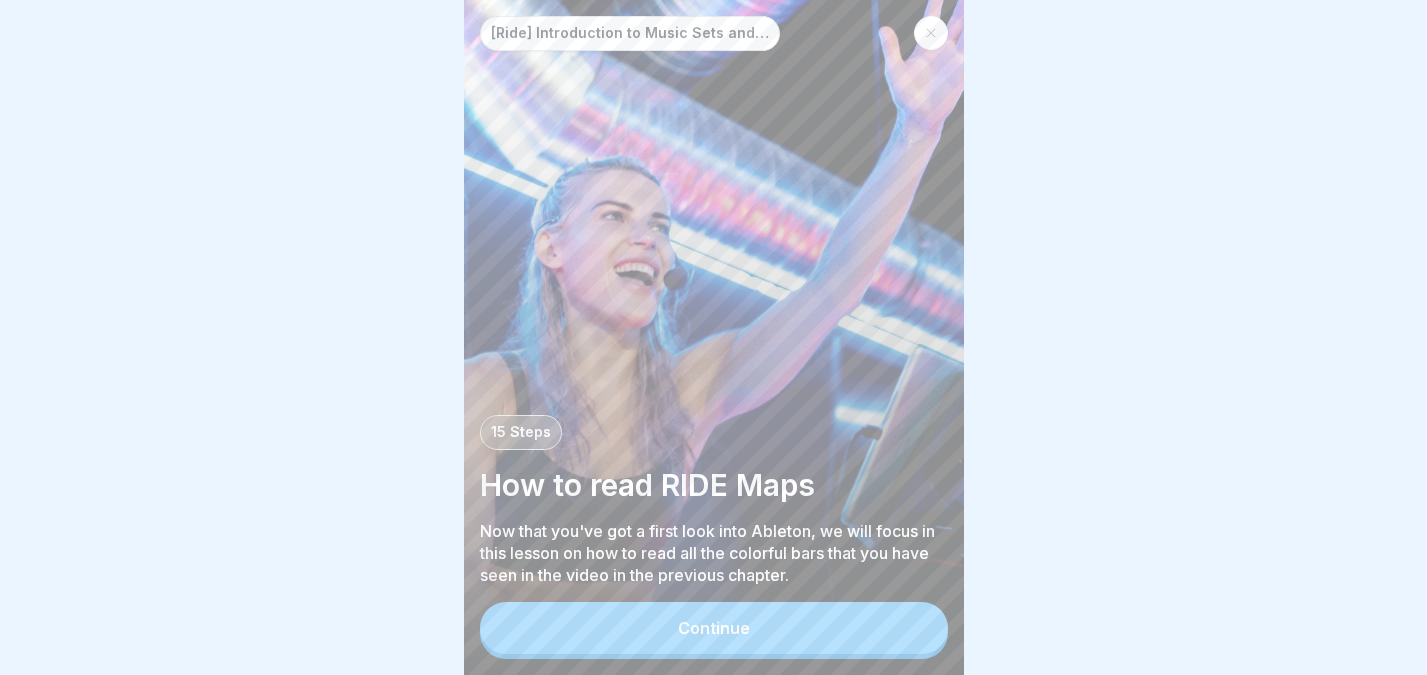 scroll, scrollTop: 0, scrollLeft: 0, axis: both 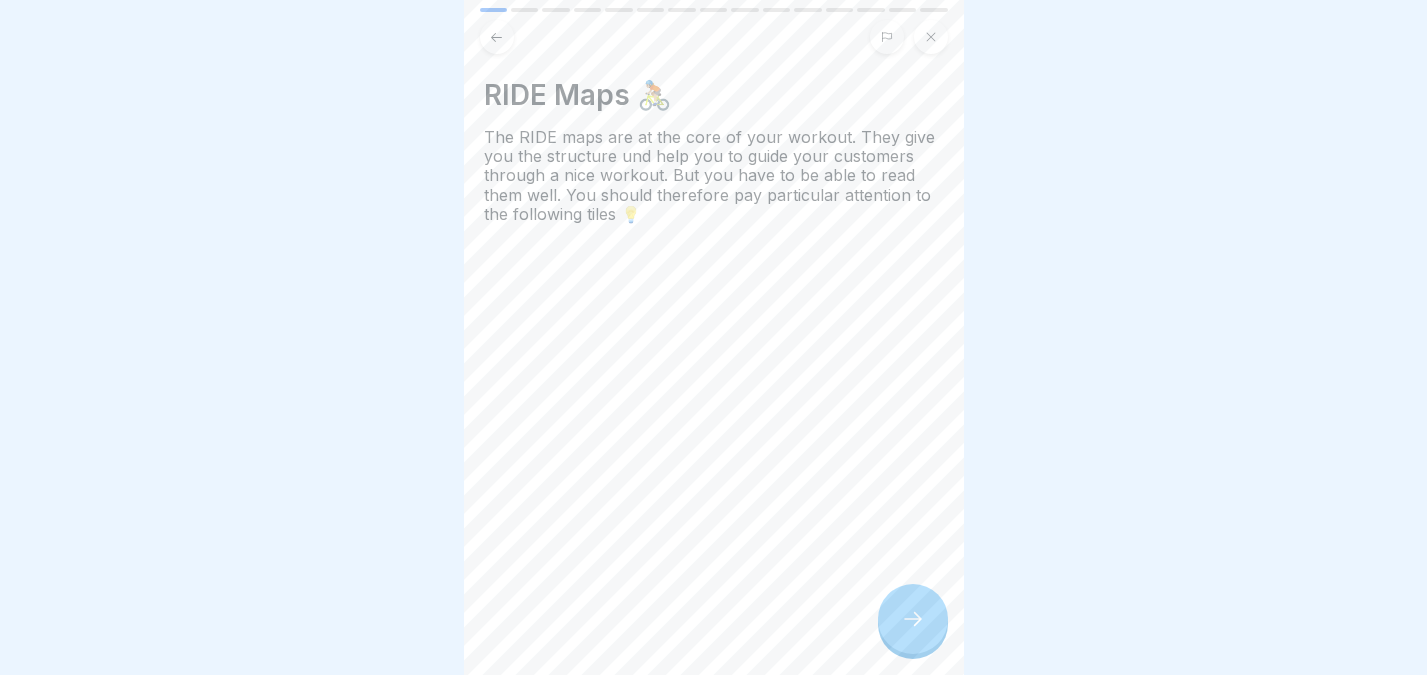 click at bounding box center (913, 619) 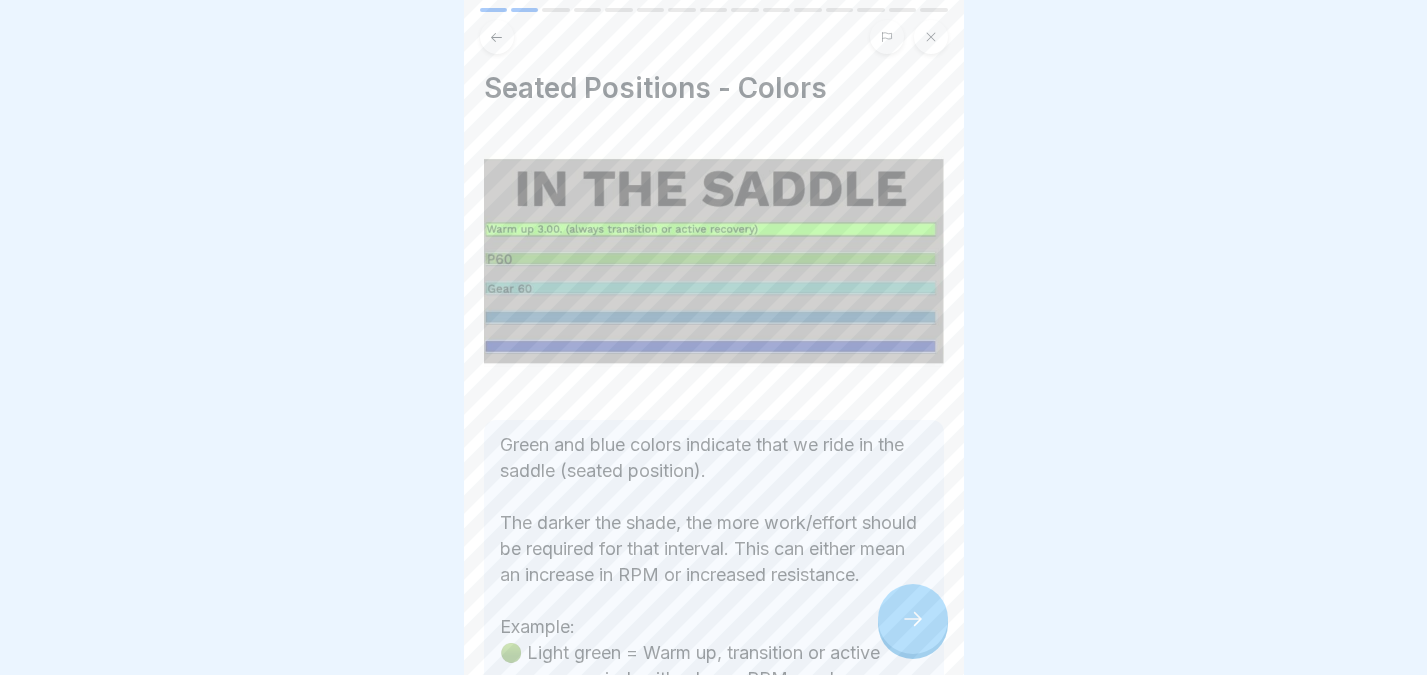 scroll, scrollTop: 0, scrollLeft: 0, axis: both 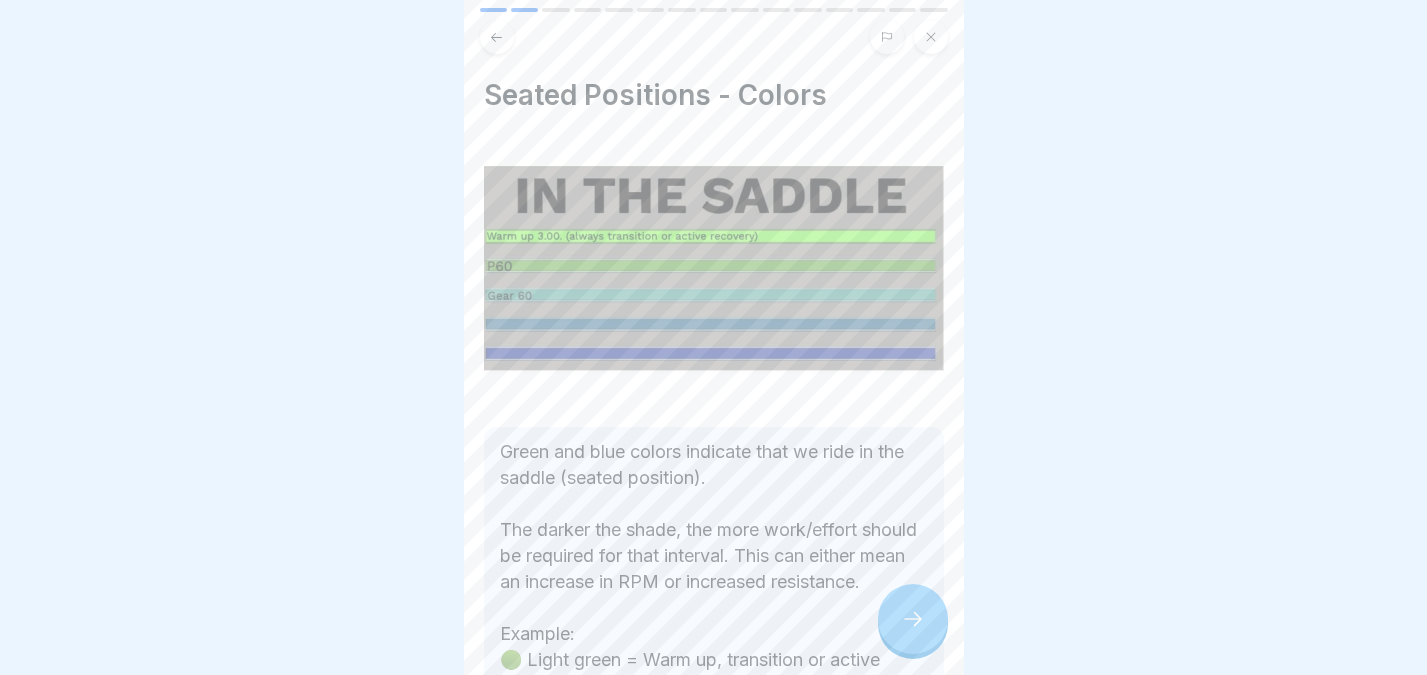 click 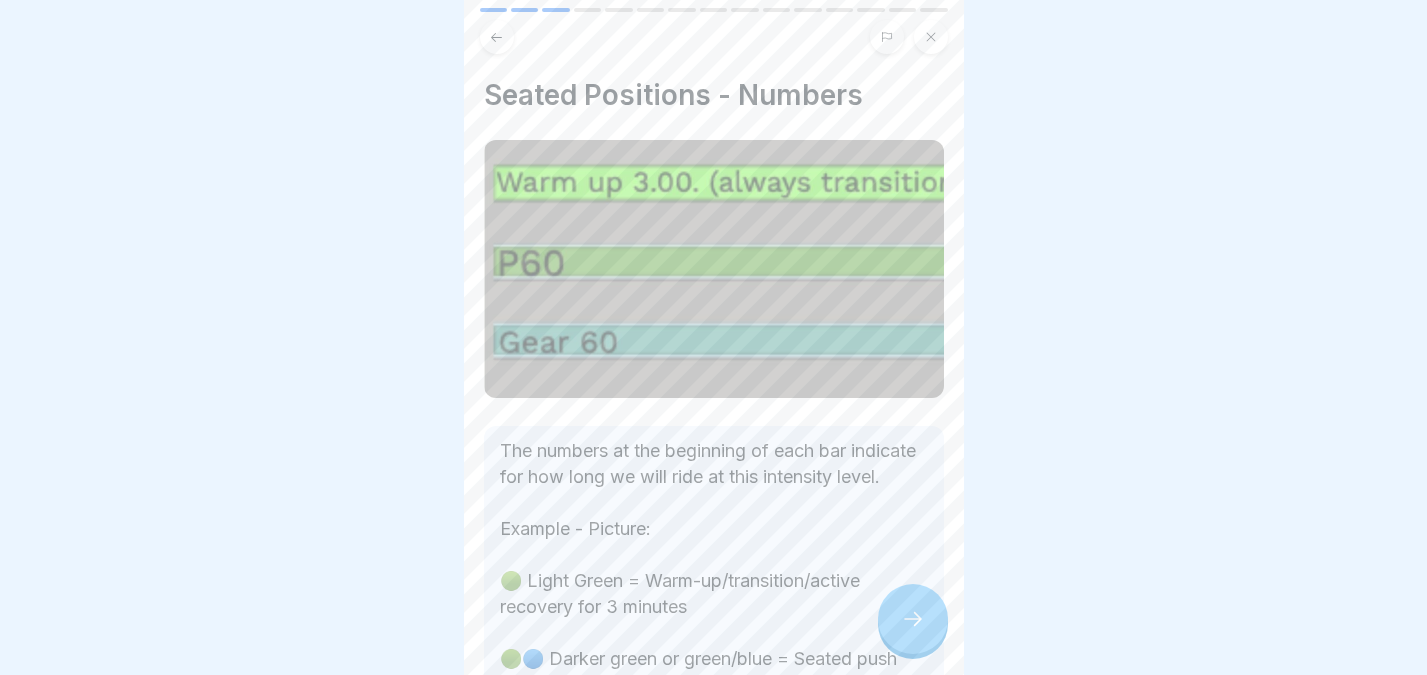 click 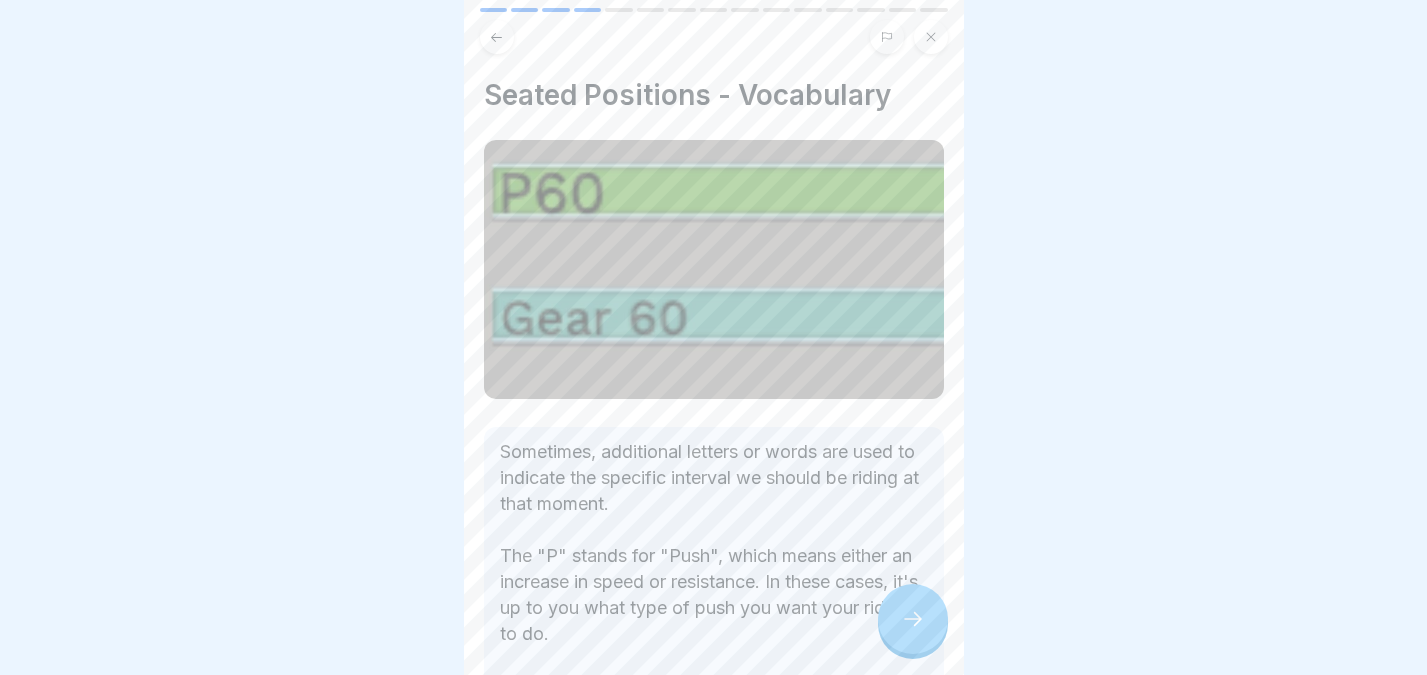 click at bounding box center [913, 619] 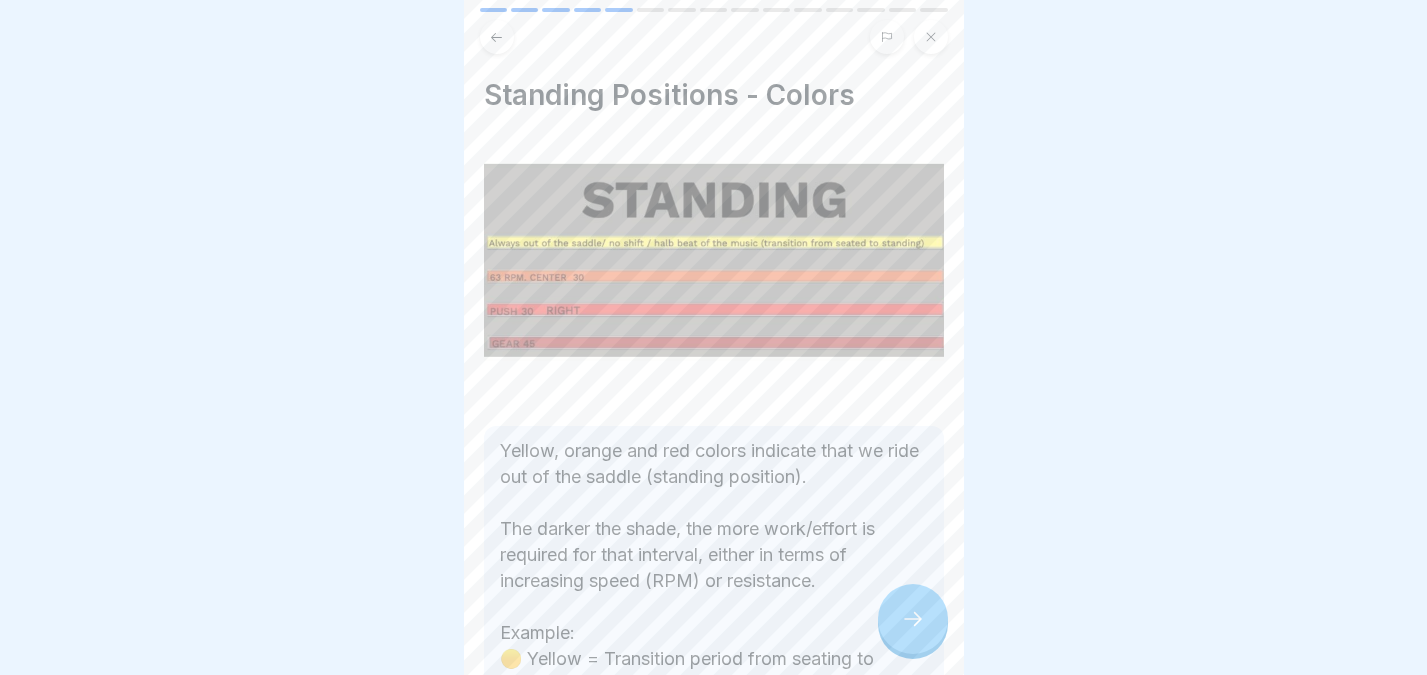 scroll, scrollTop: 259, scrollLeft: 0, axis: vertical 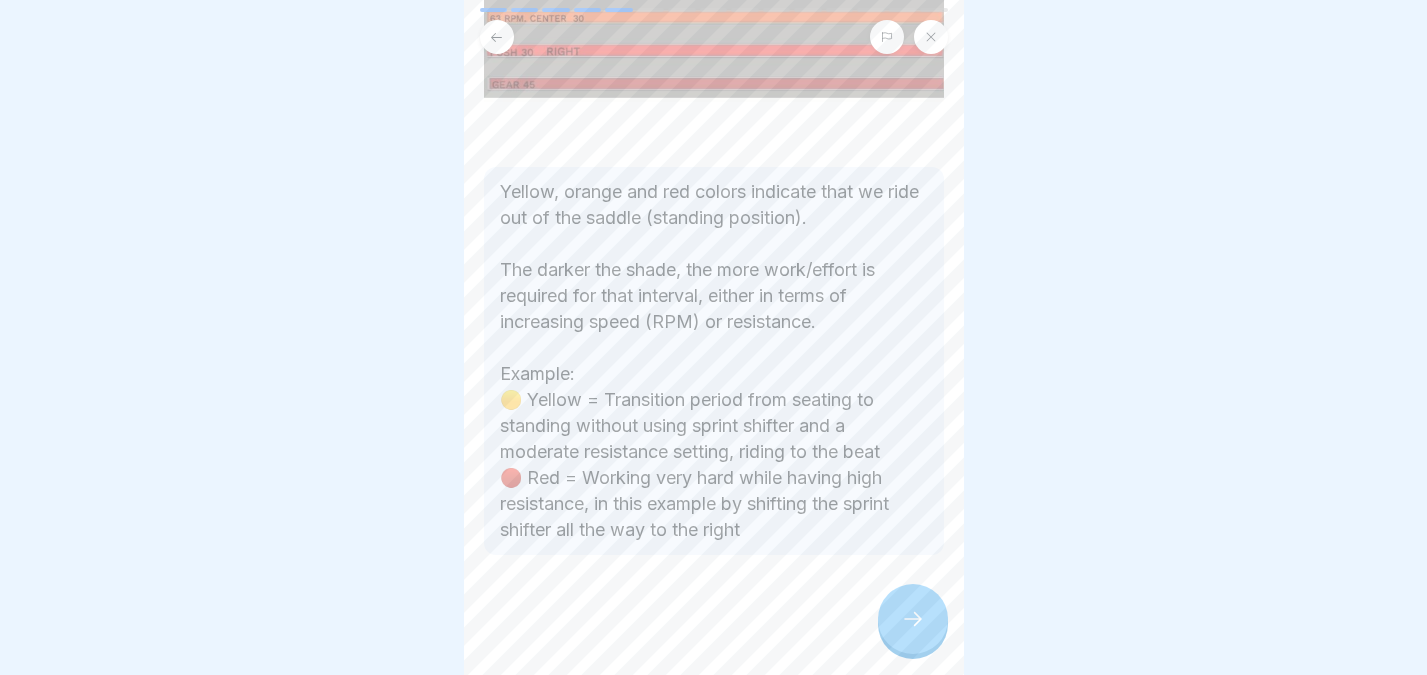 click 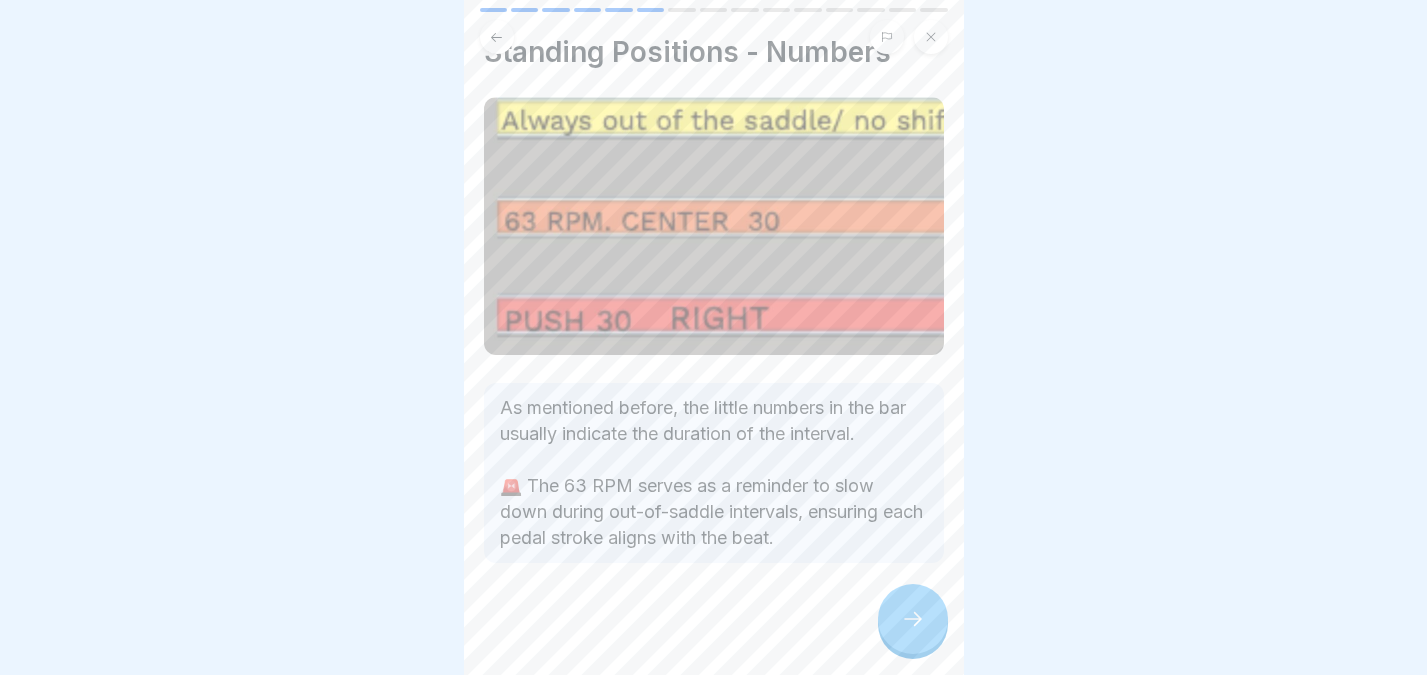 scroll, scrollTop: 51, scrollLeft: 0, axis: vertical 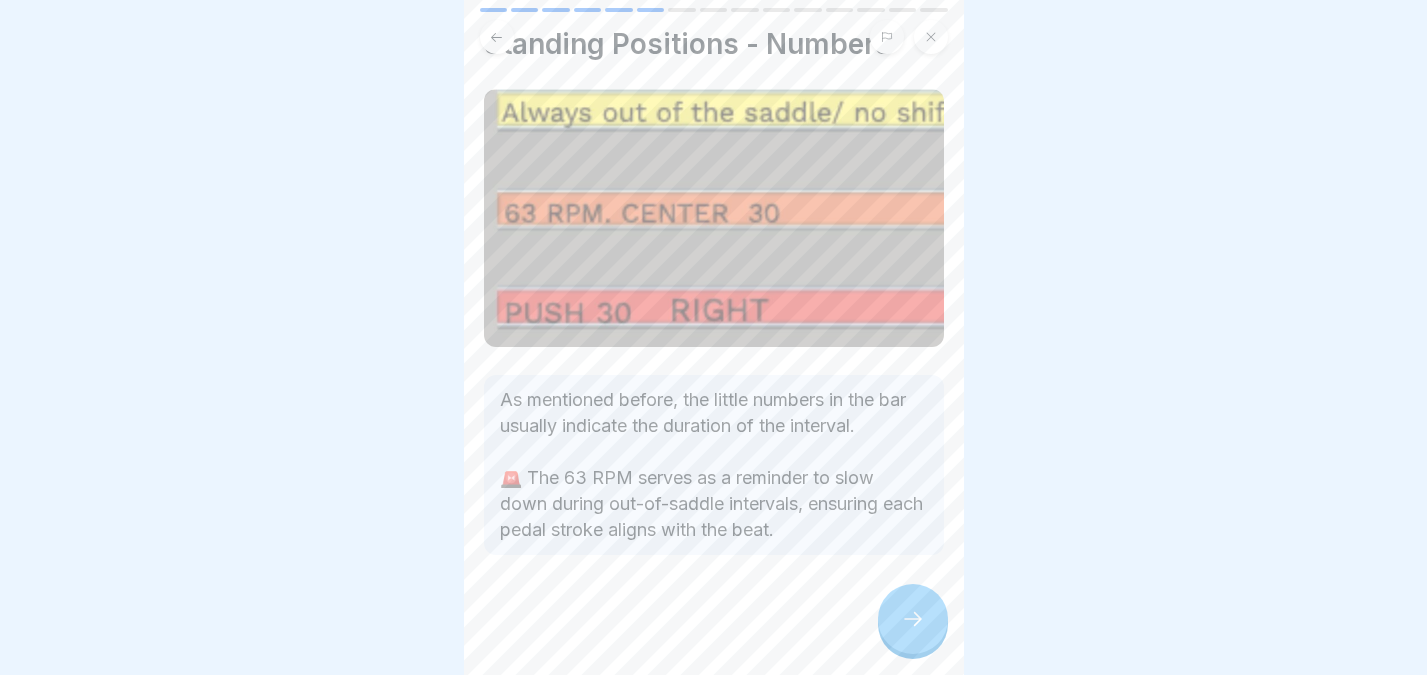 click at bounding box center (913, 619) 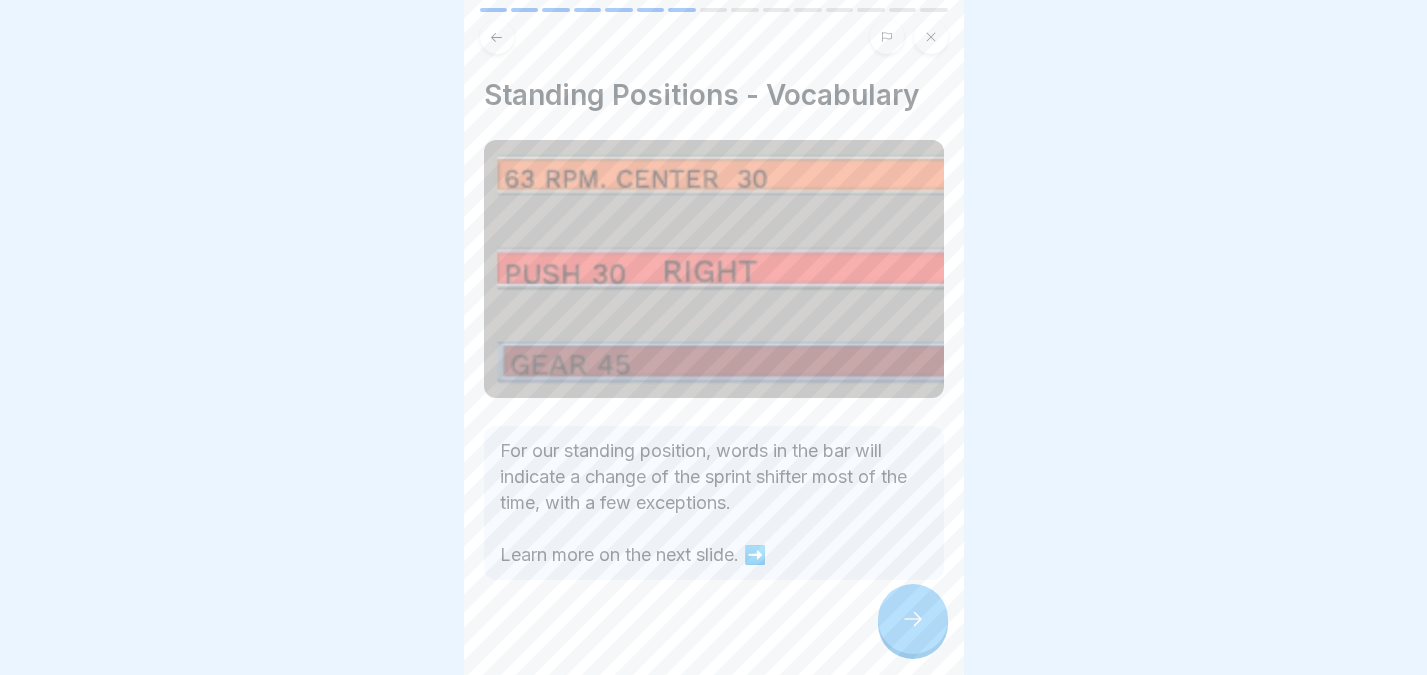 click at bounding box center (913, 619) 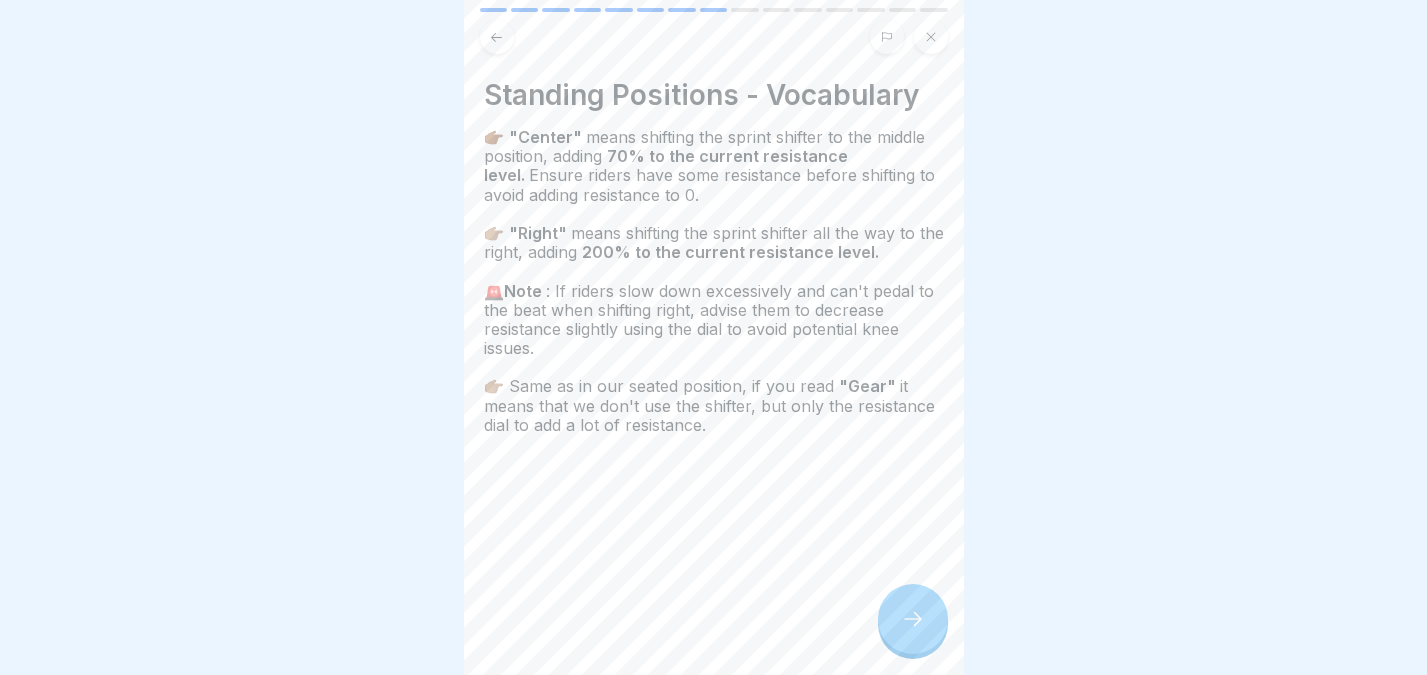 click at bounding box center [913, 619] 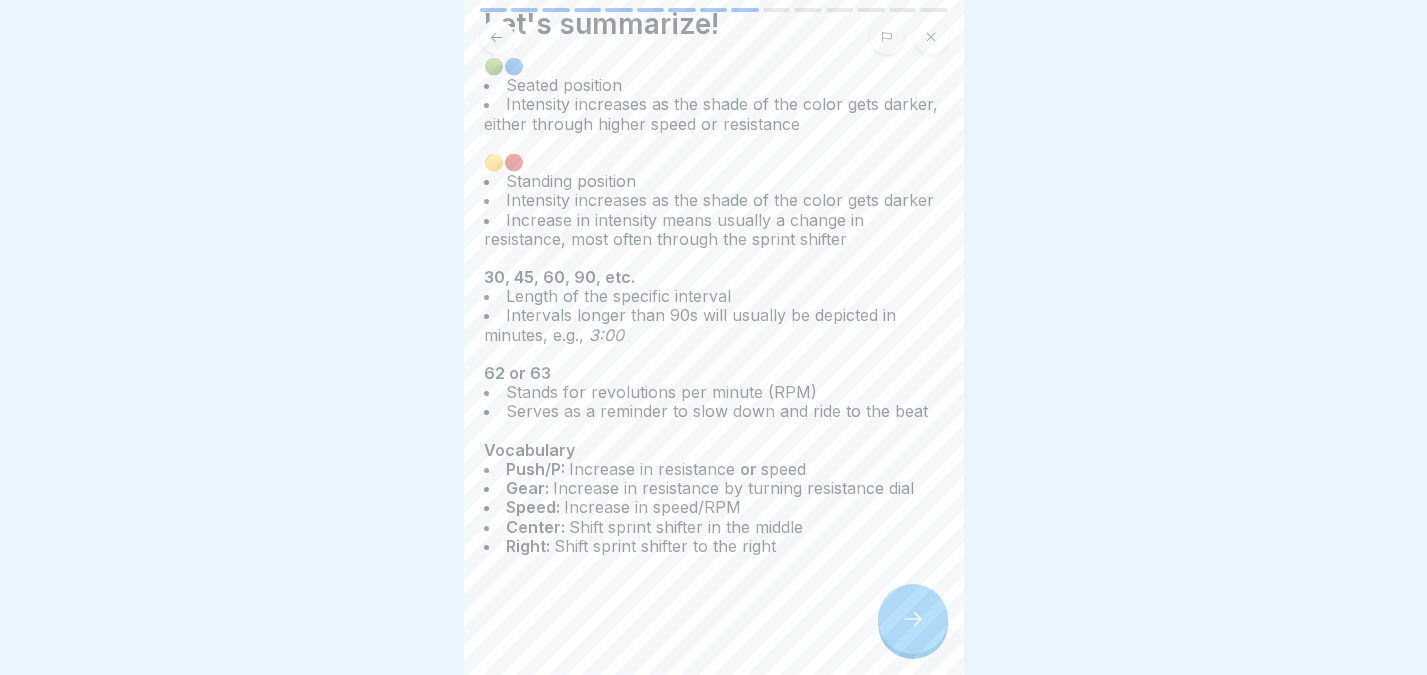 scroll, scrollTop: 72, scrollLeft: 0, axis: vertical 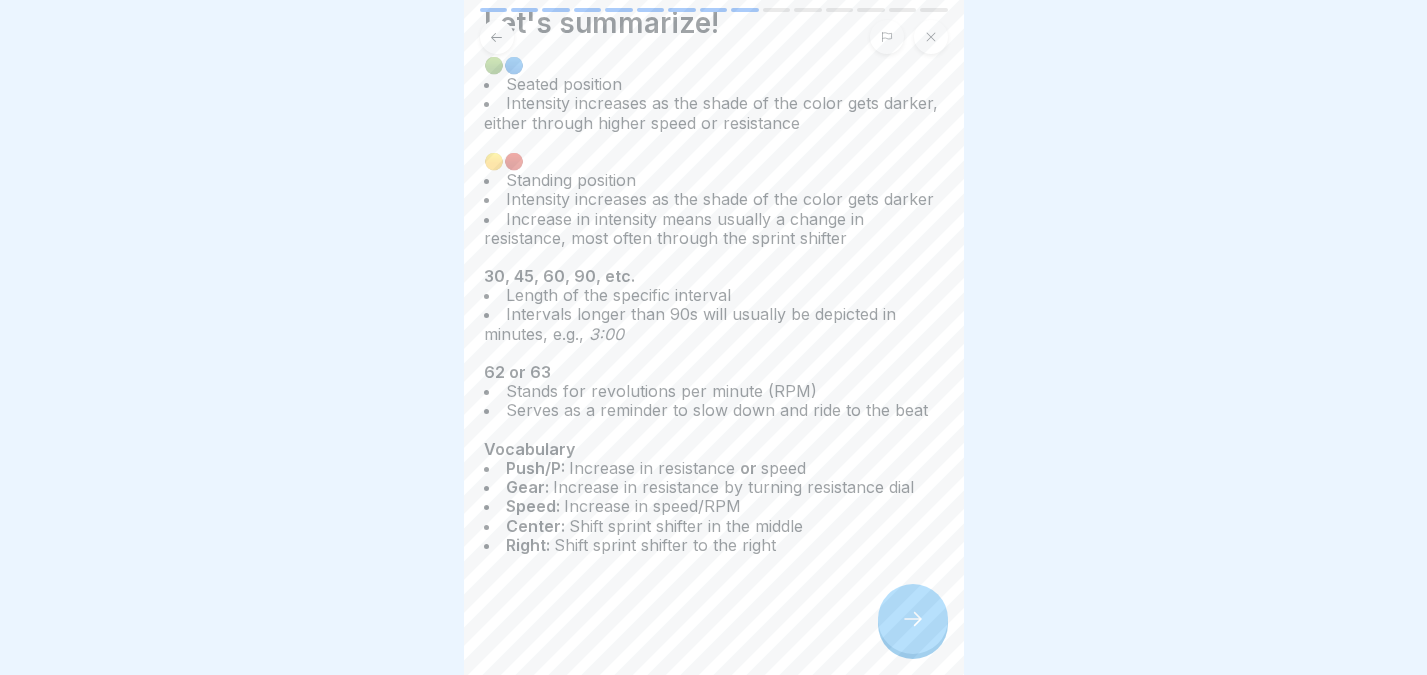 click at bounding box center (913, 619) 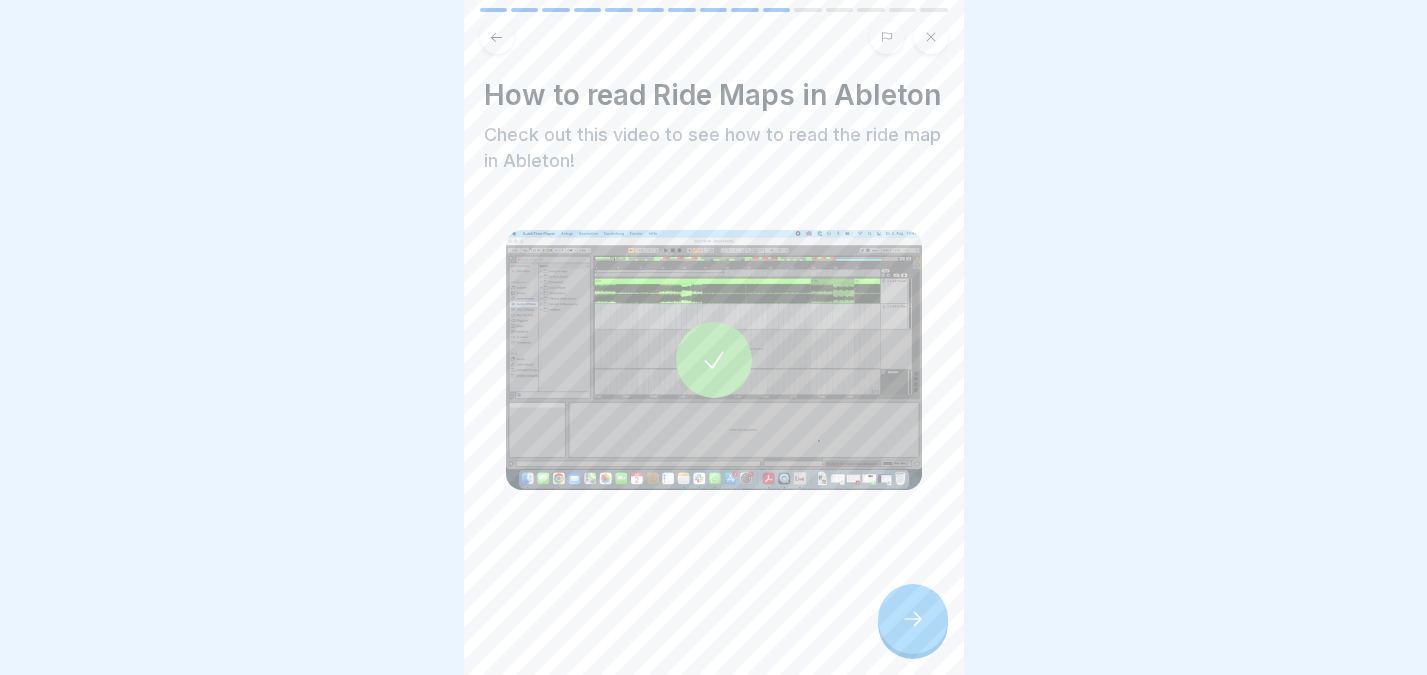 click 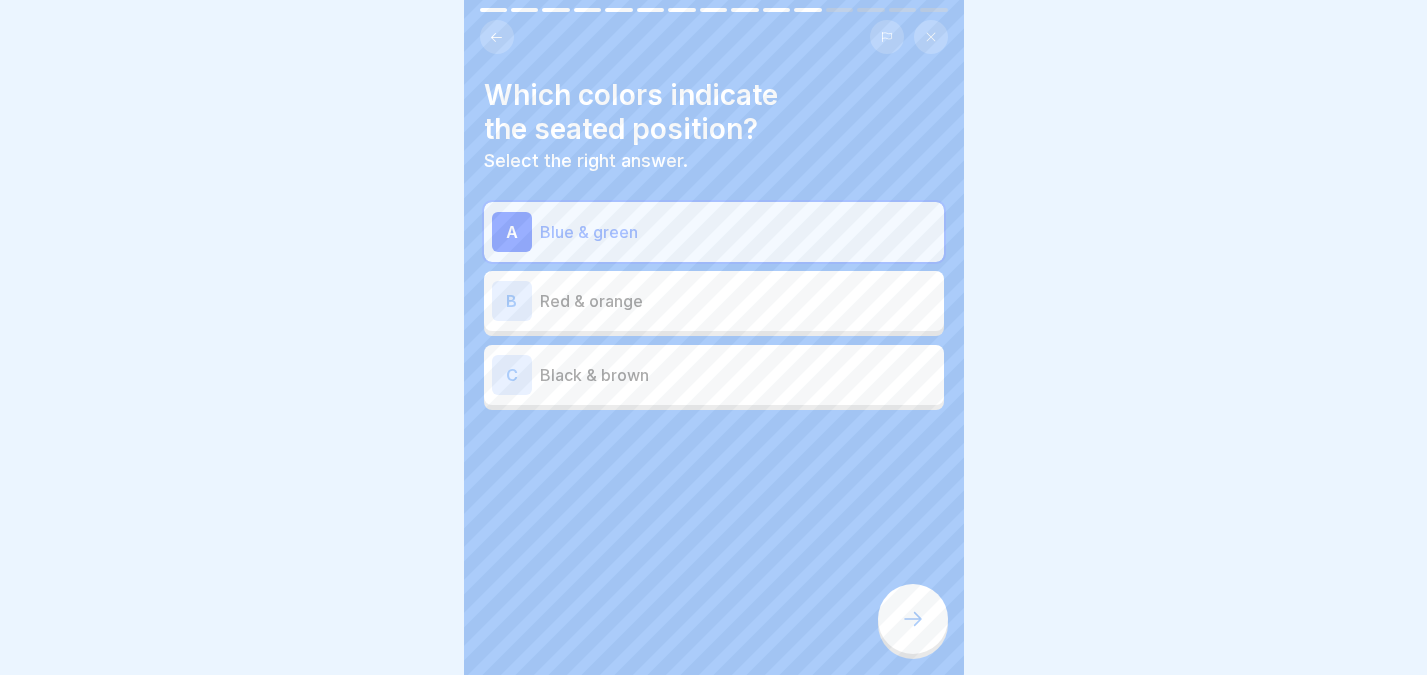click 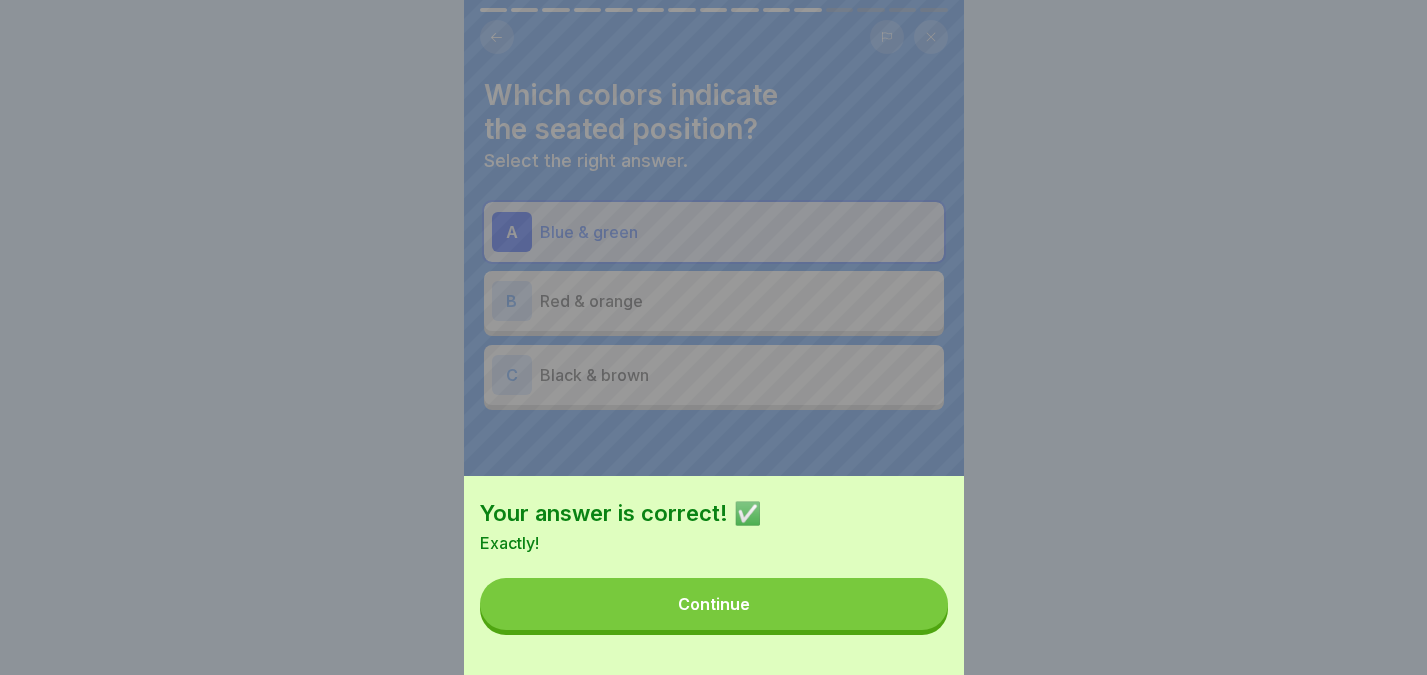 click on "Your answer is correct! ✅ Exactly!   Continue" at bounding box center (714, 337) 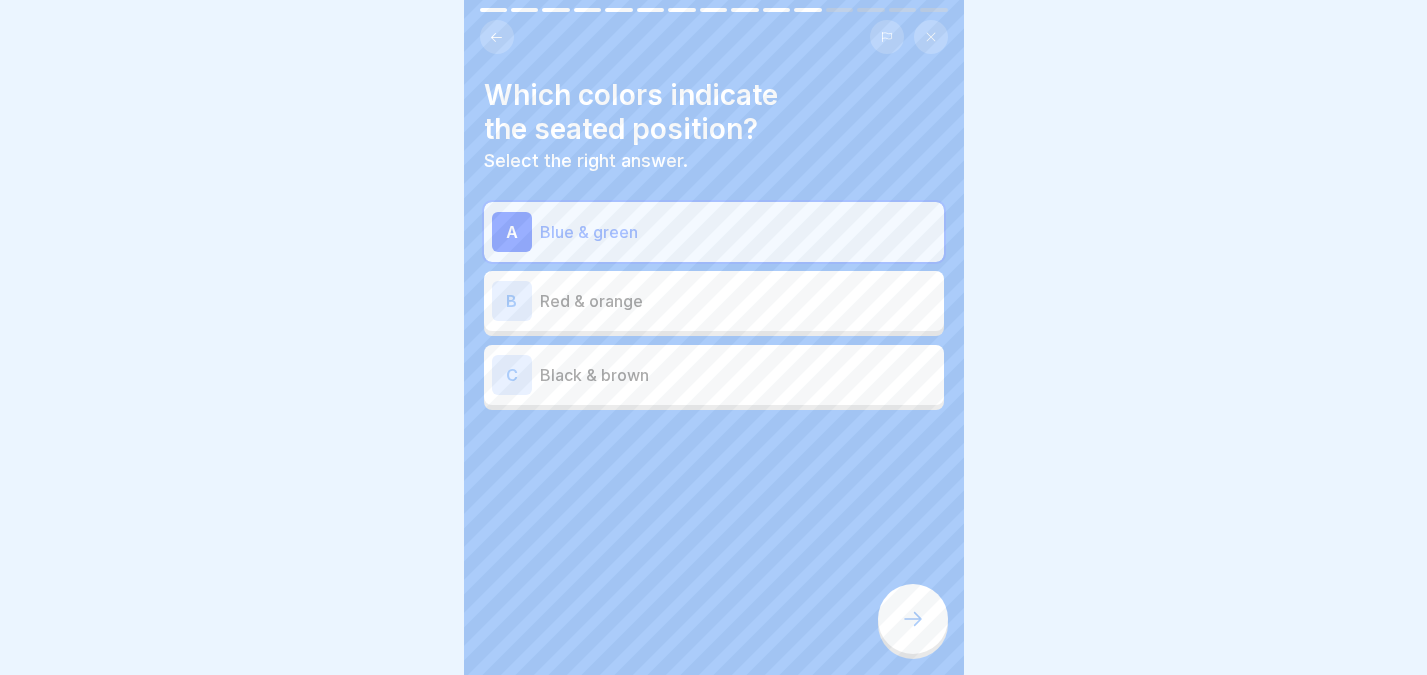 click 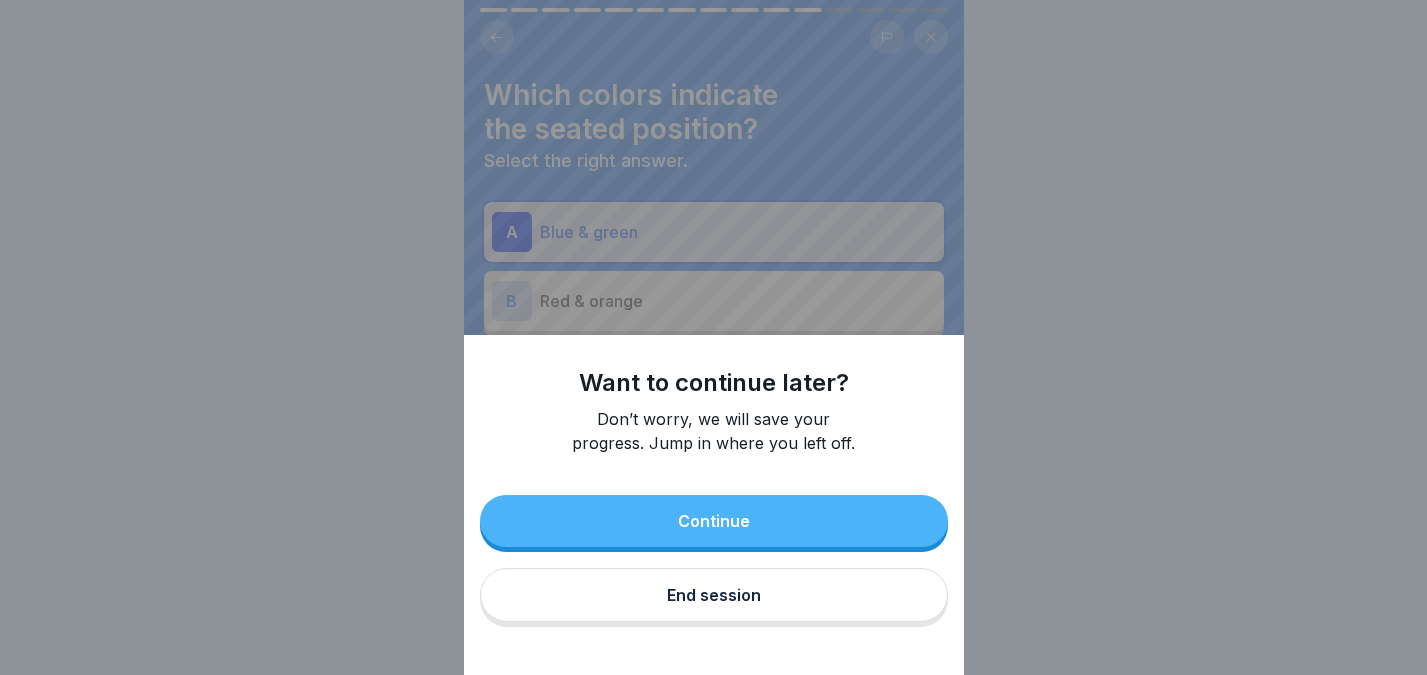 click on "End session" at bounding box center (714, 595) 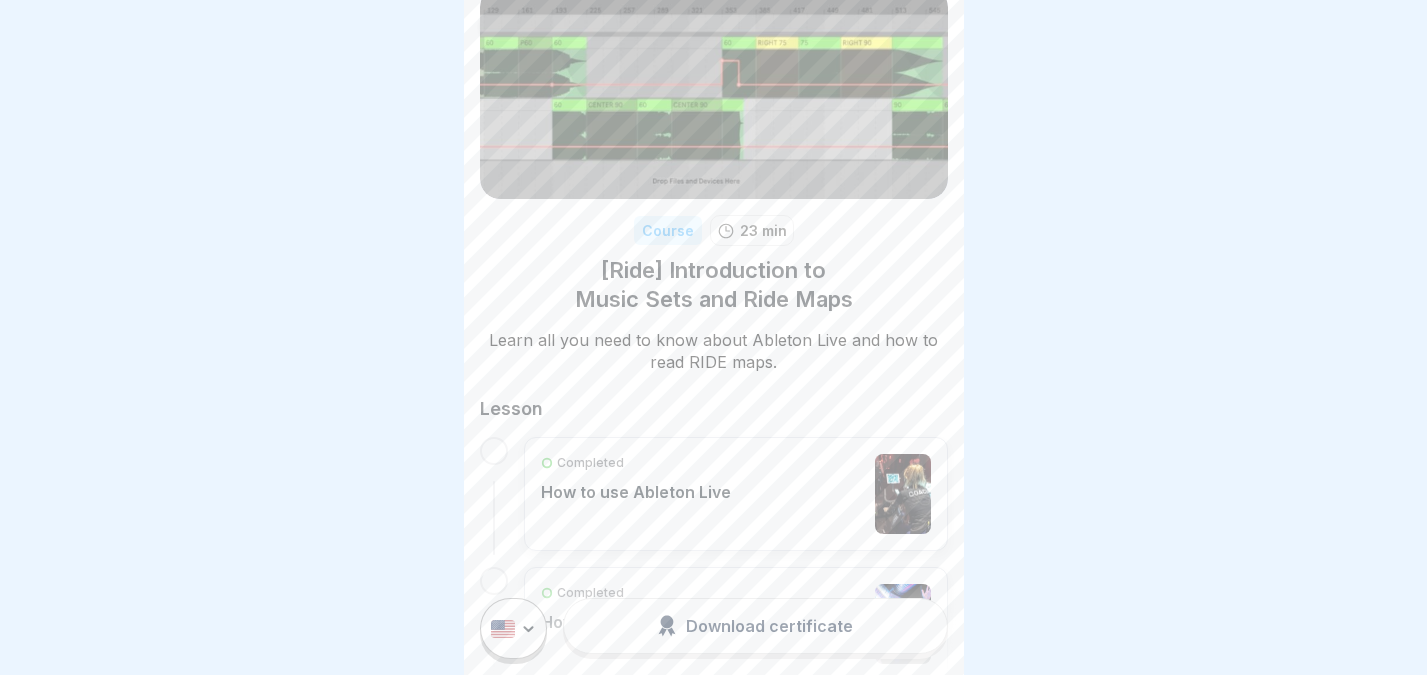 scroll, scrollTop: 0, scrollLeft: 0, axis: both 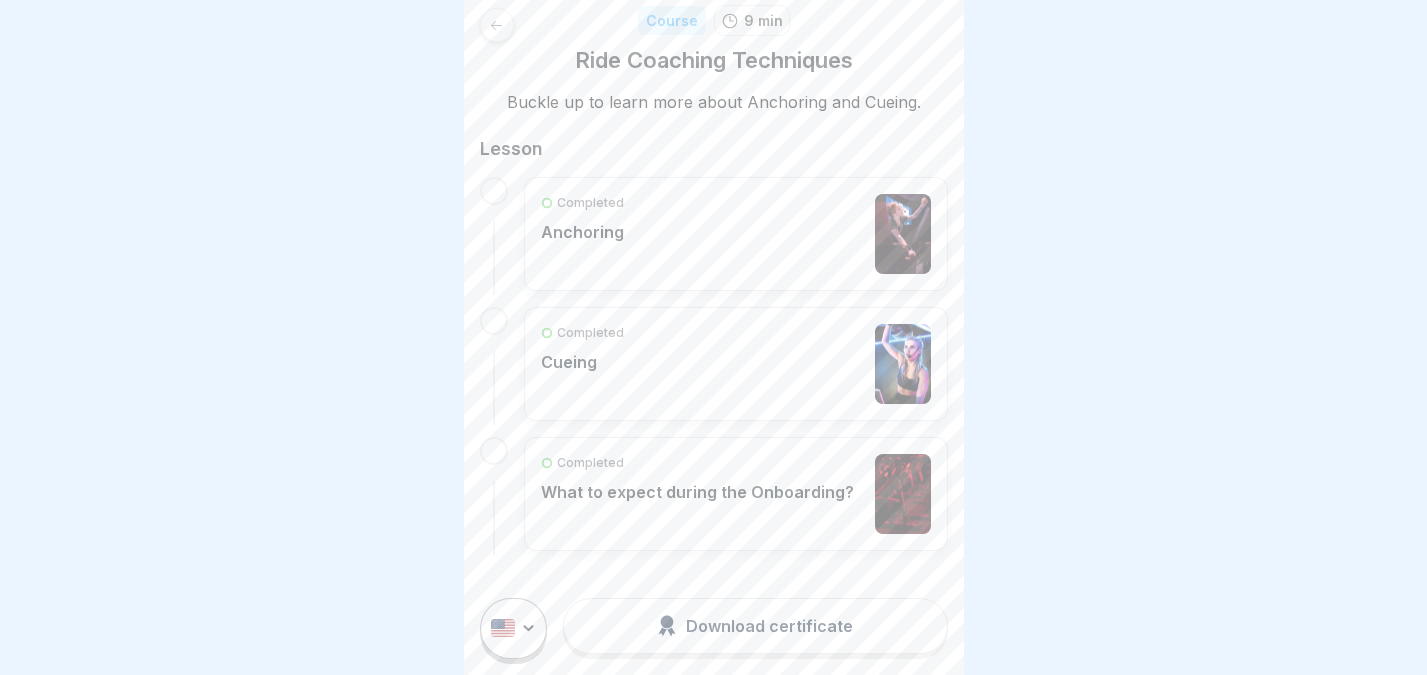 click on "Completed What to expect during the Onboarding?" at bounding box center [736, 494] 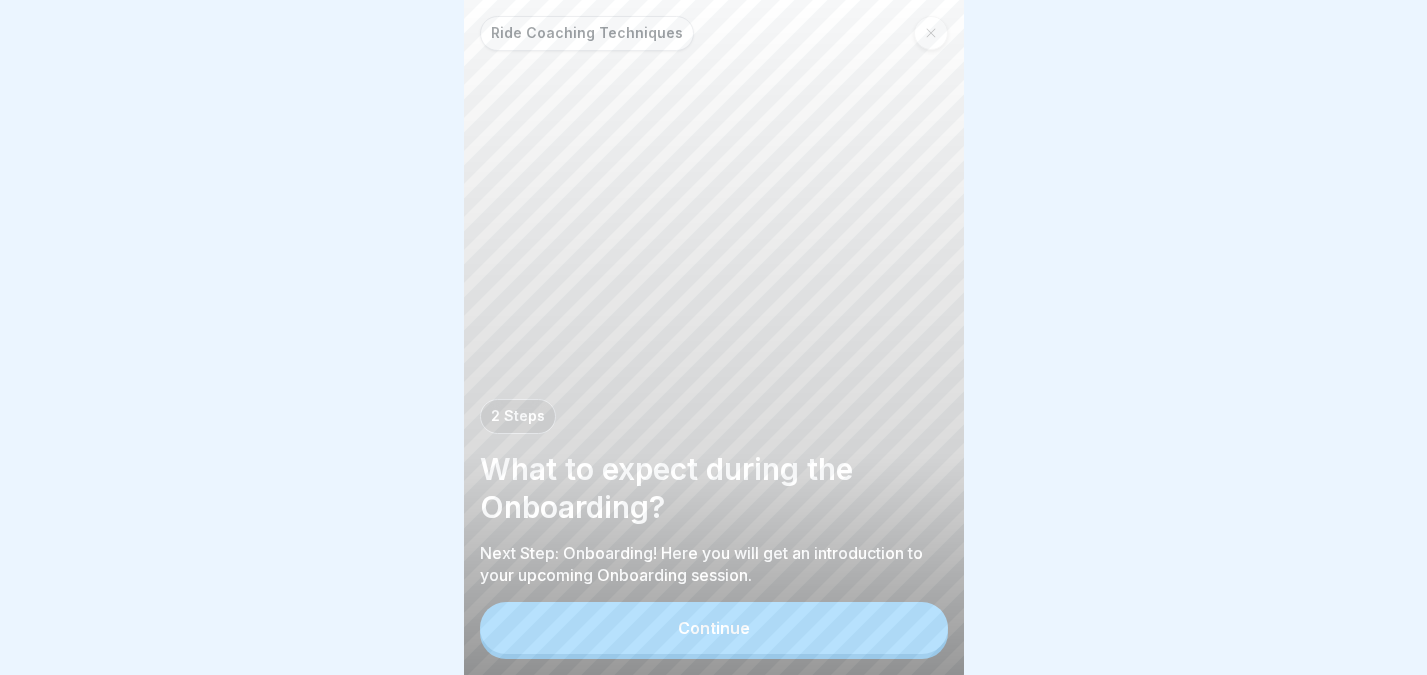 scroll, scrollTop: 0, scrollLeft: 0, axis: both 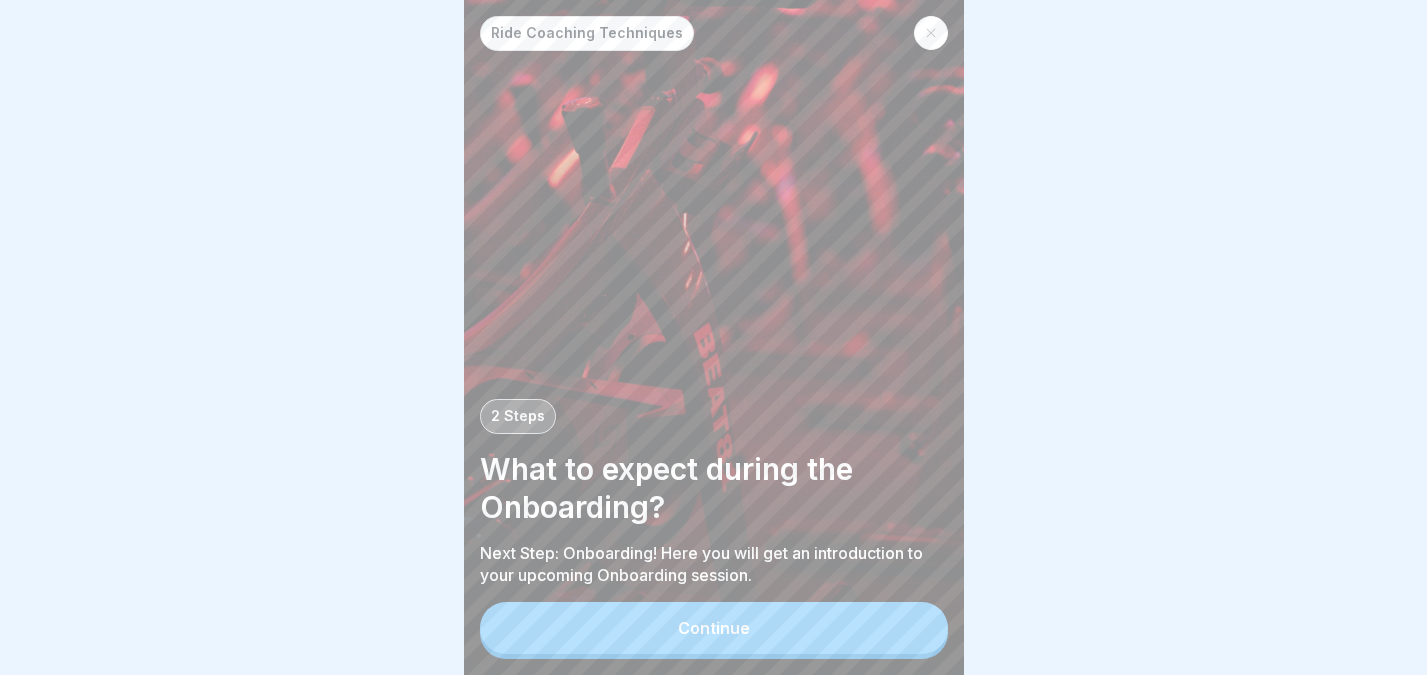 click on "Continue" at bounding box center [714, 628] 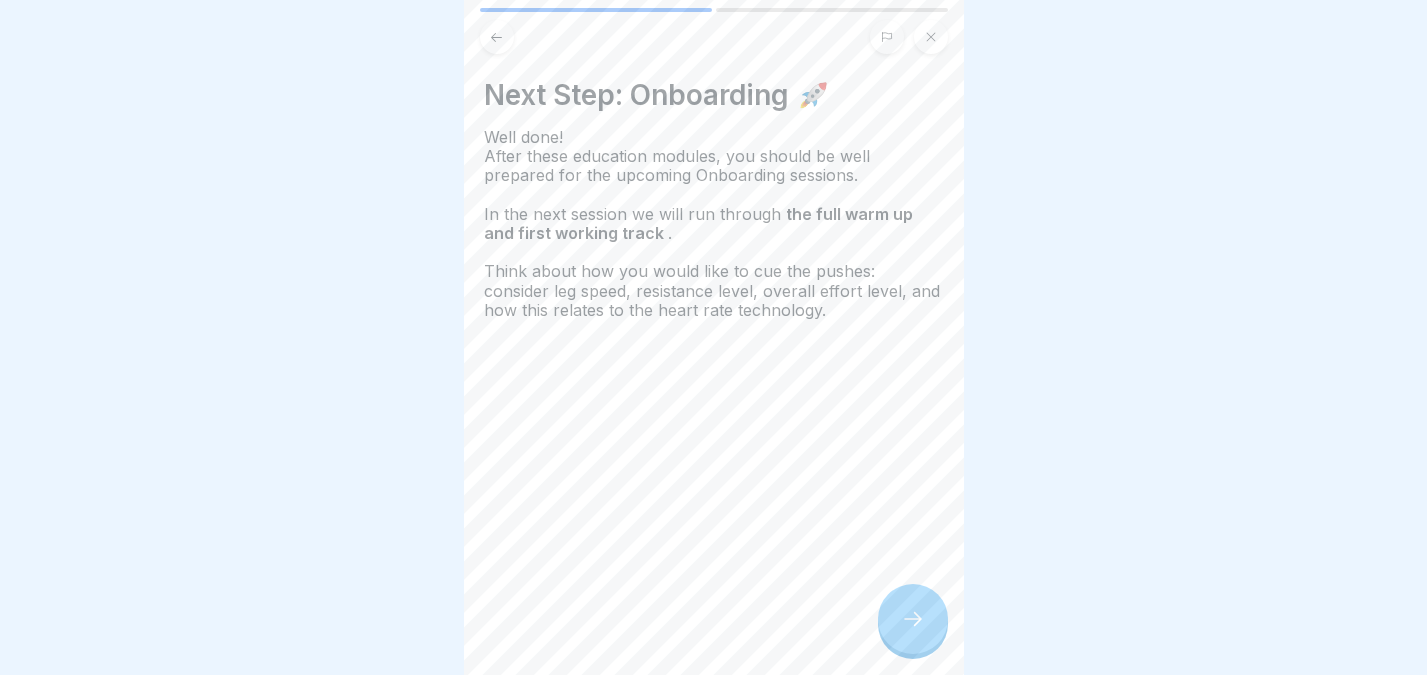 click at bounding box center [913, 619] 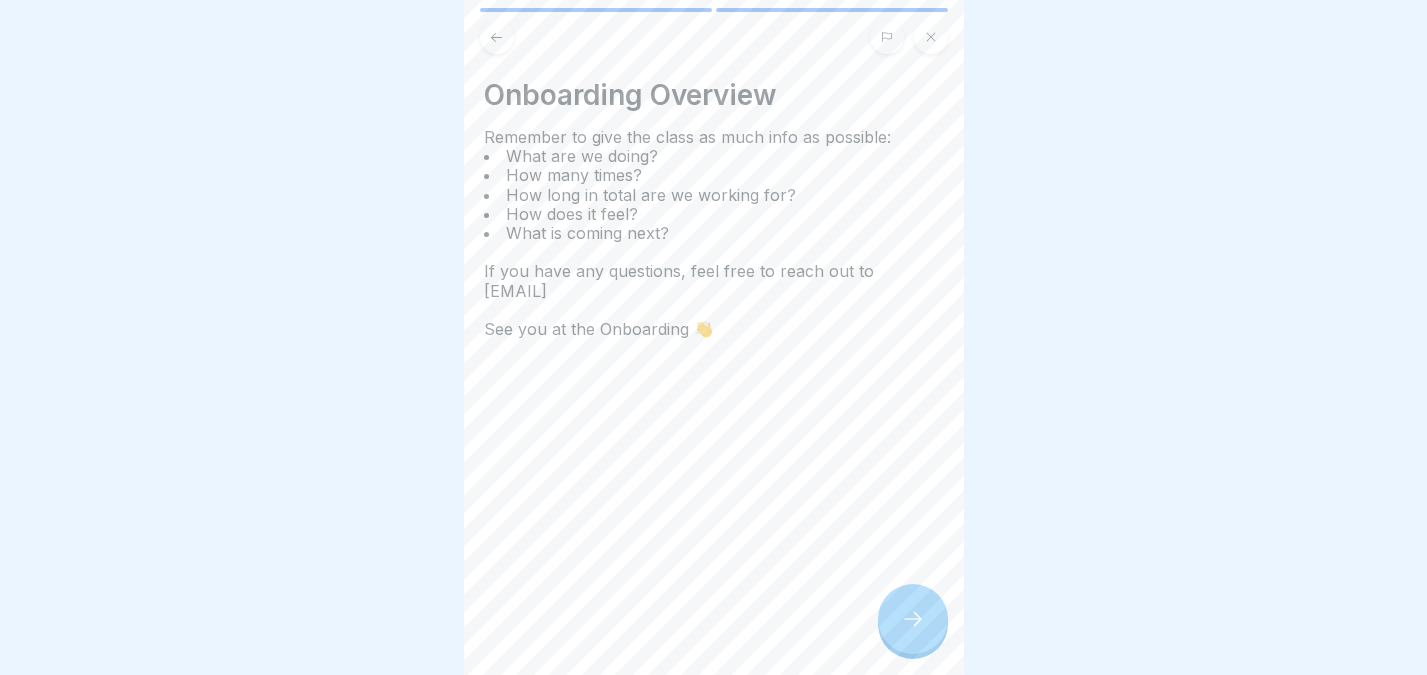 click at bounding box center (913, 619) 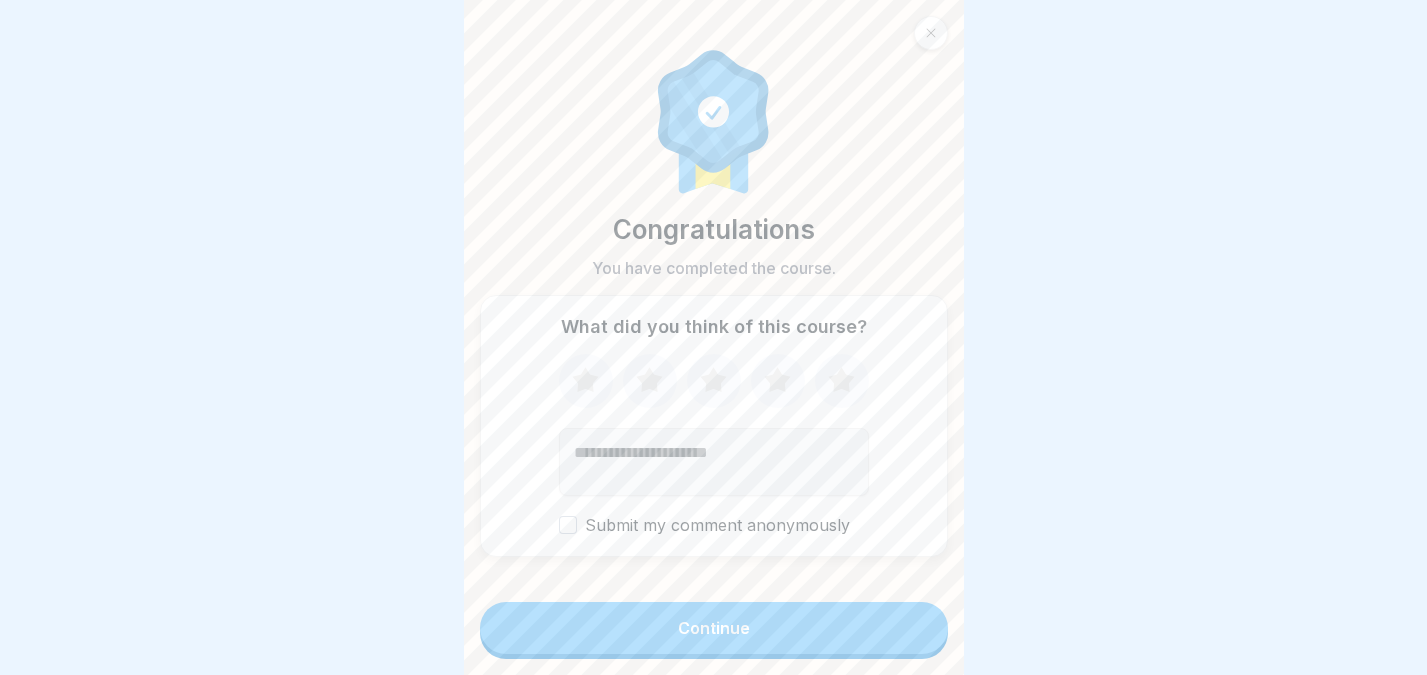 click 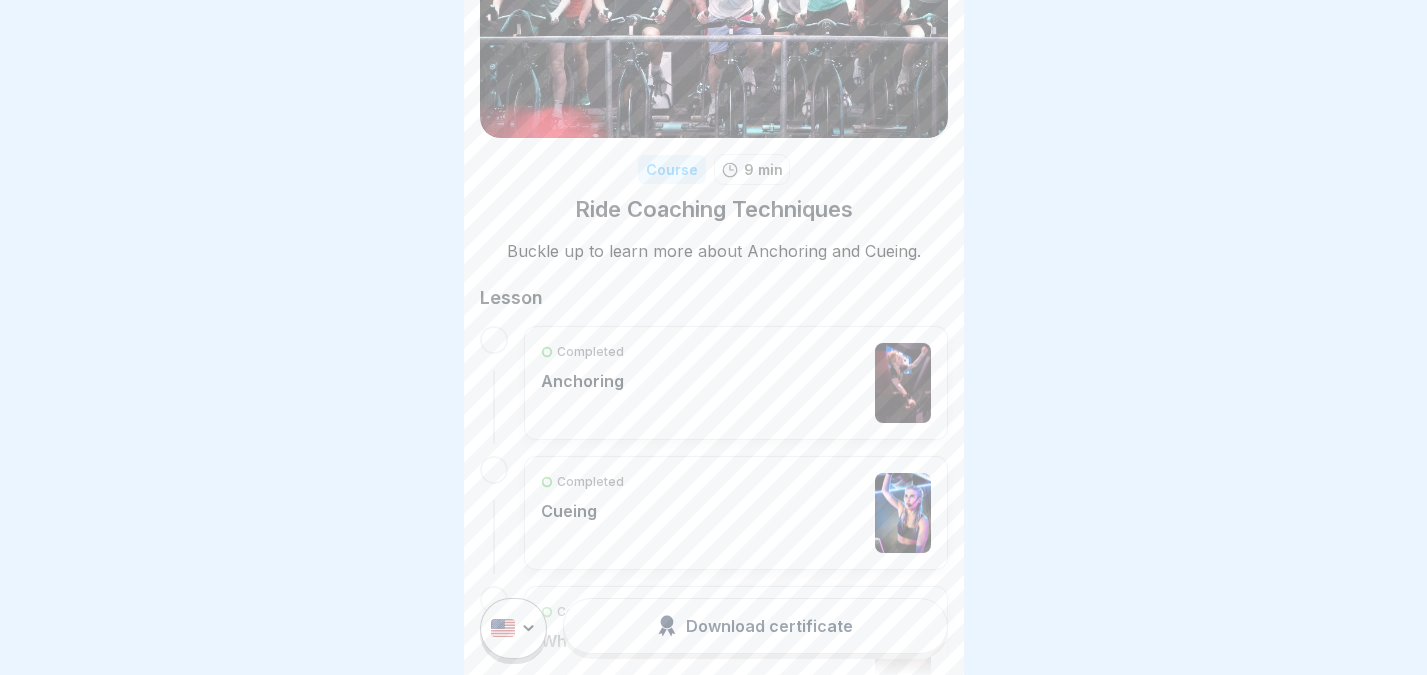 scroll, scrollTop: 155, scrollLeft: 0, axis: vertical 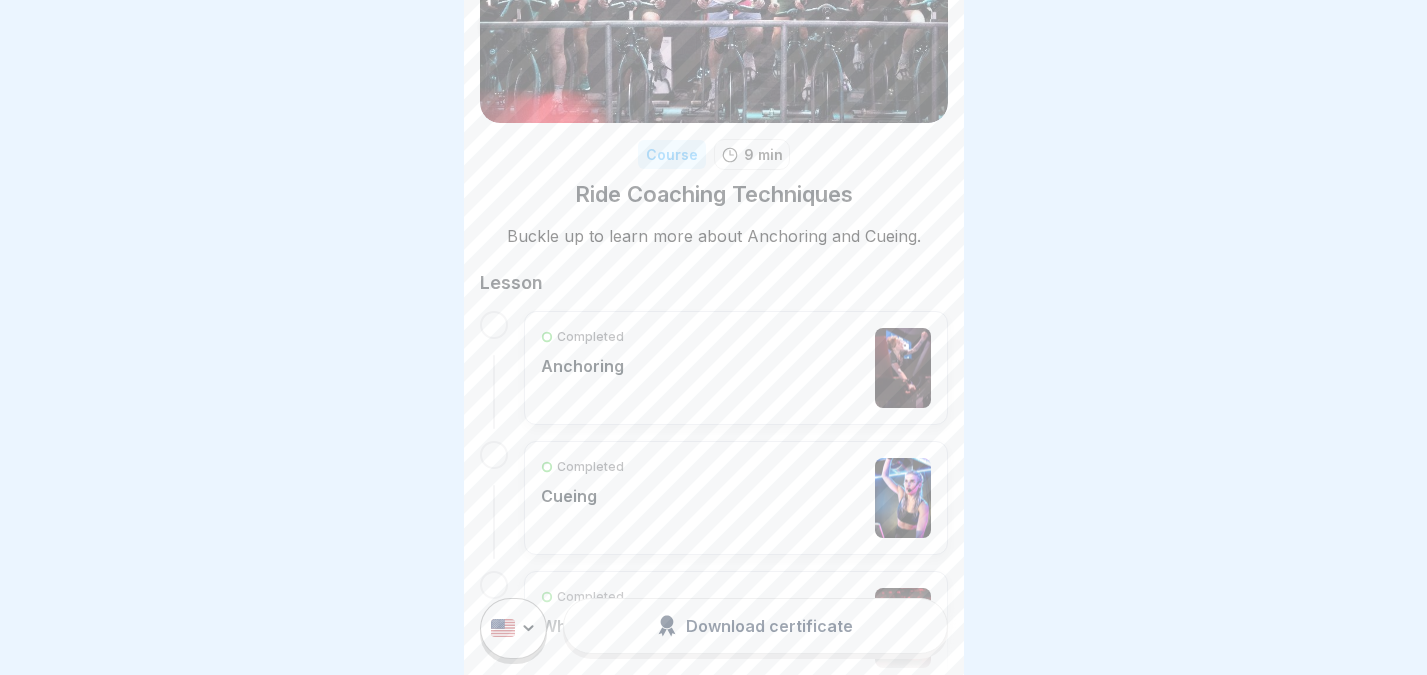 click on "Completed Anchoring" at bounding box center (736, 368) 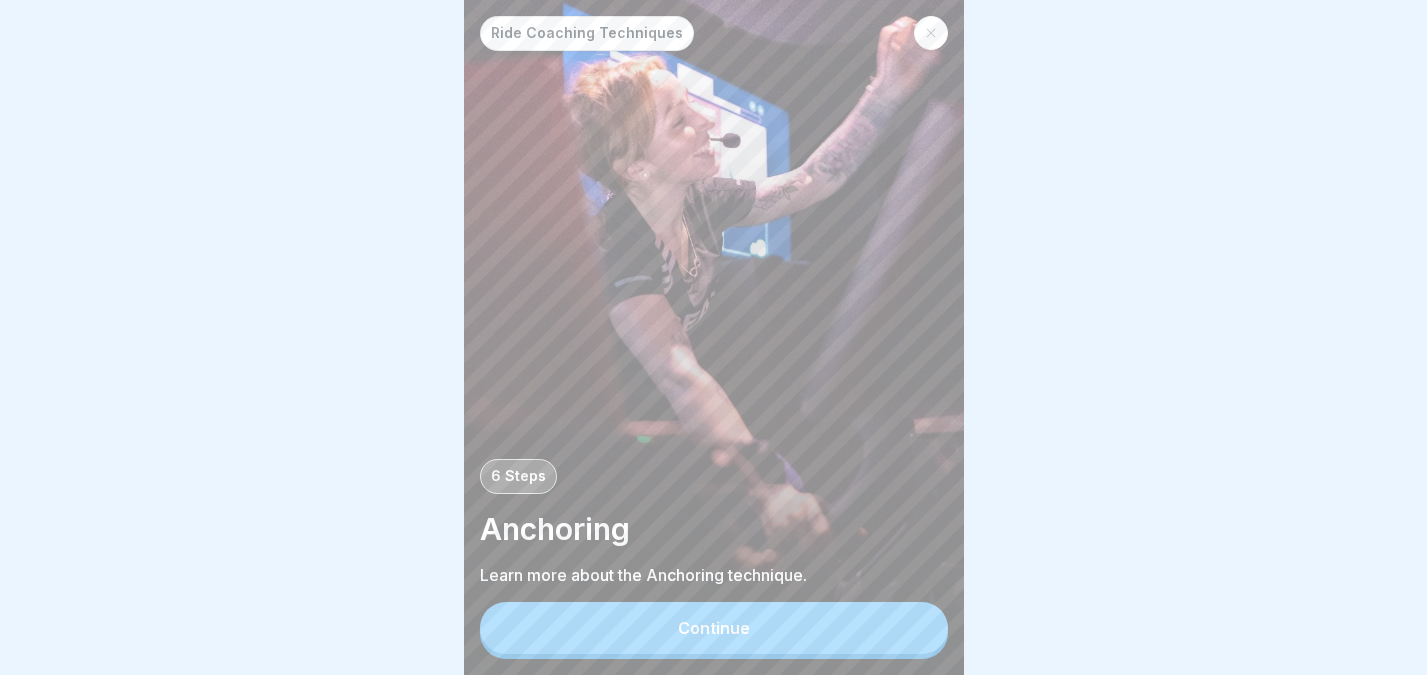 click on "Continue" at bounding box center (714, 628) 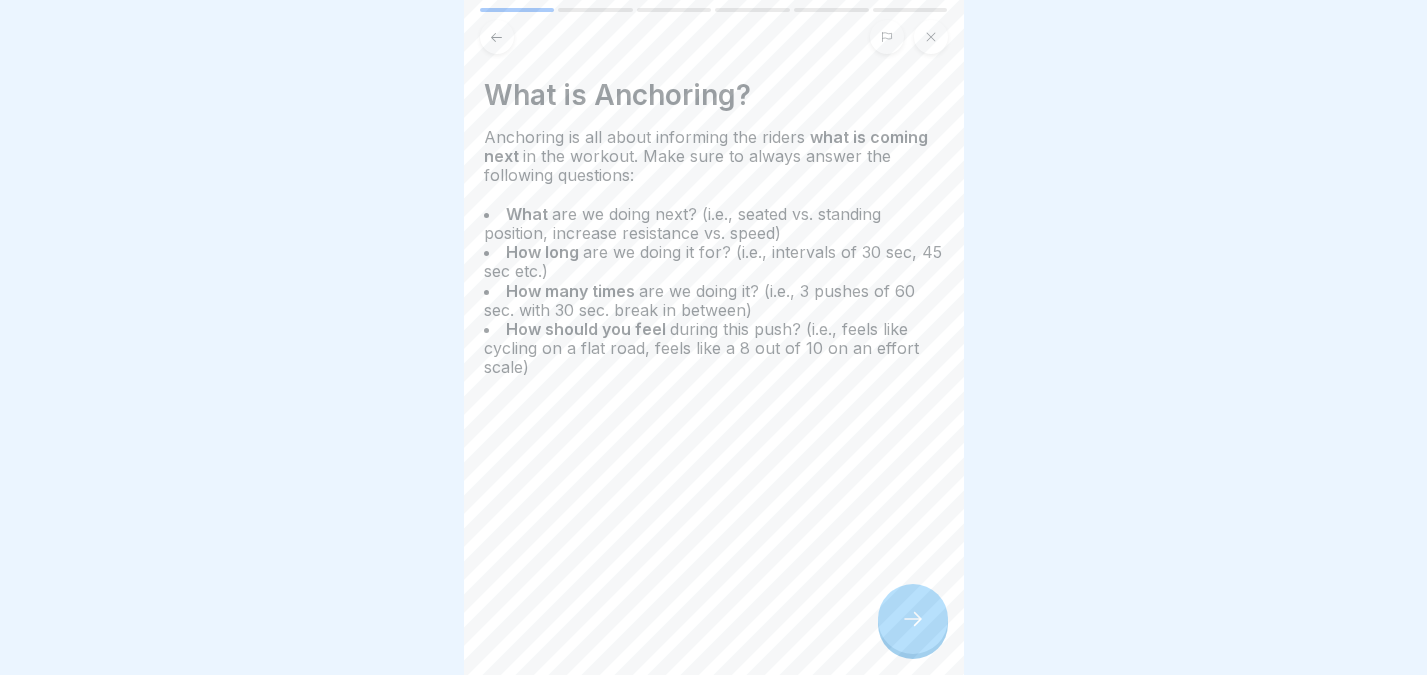 click 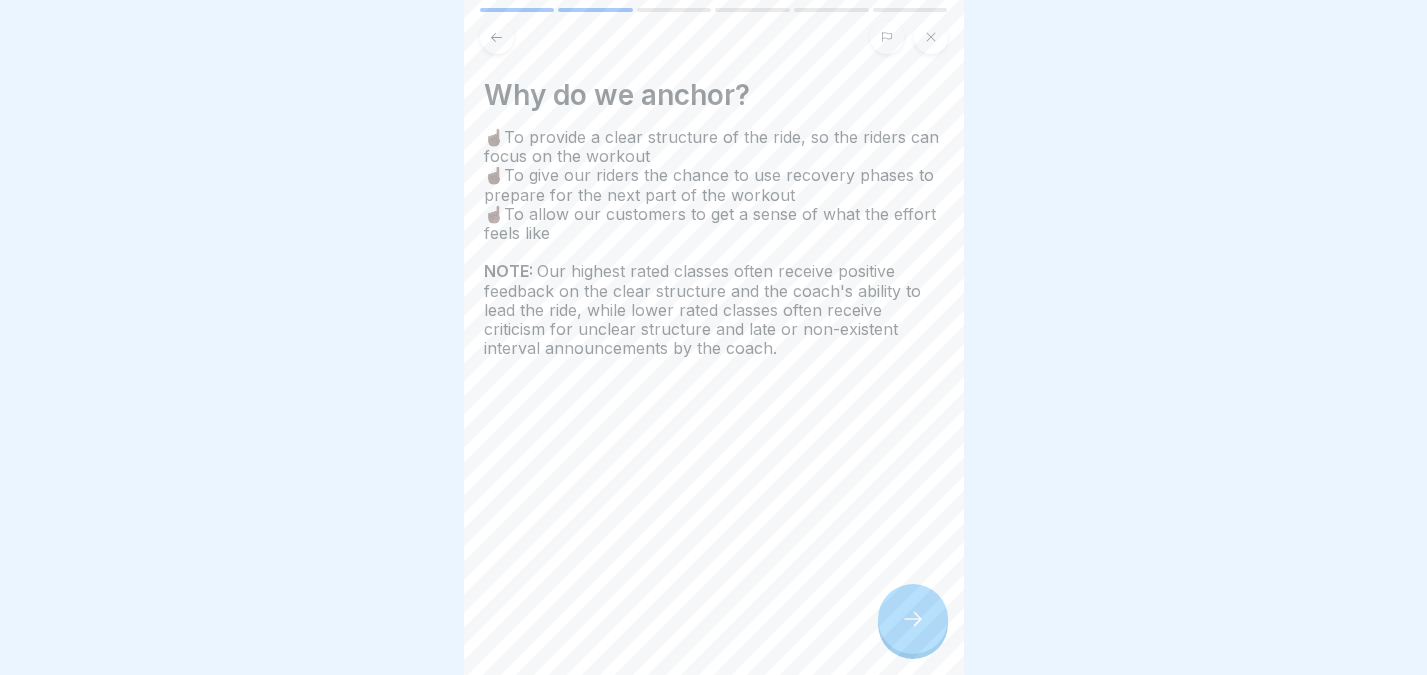 click 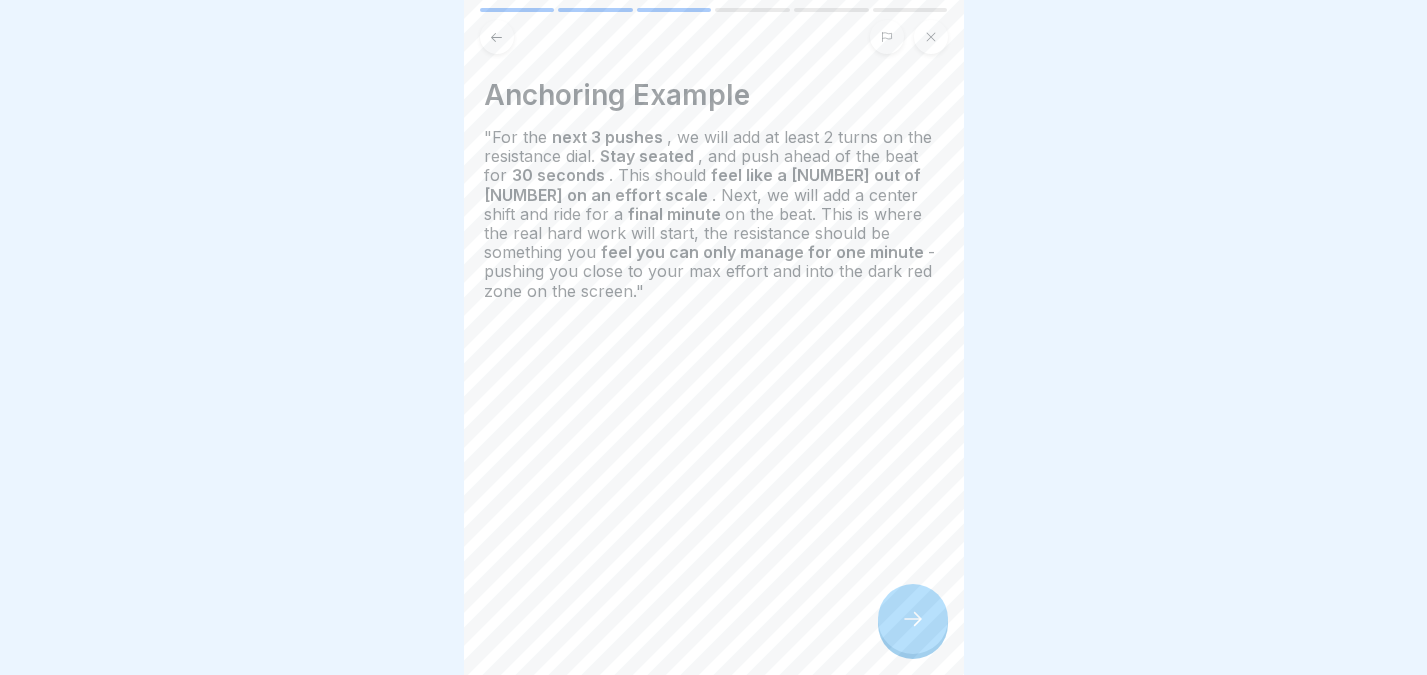 click 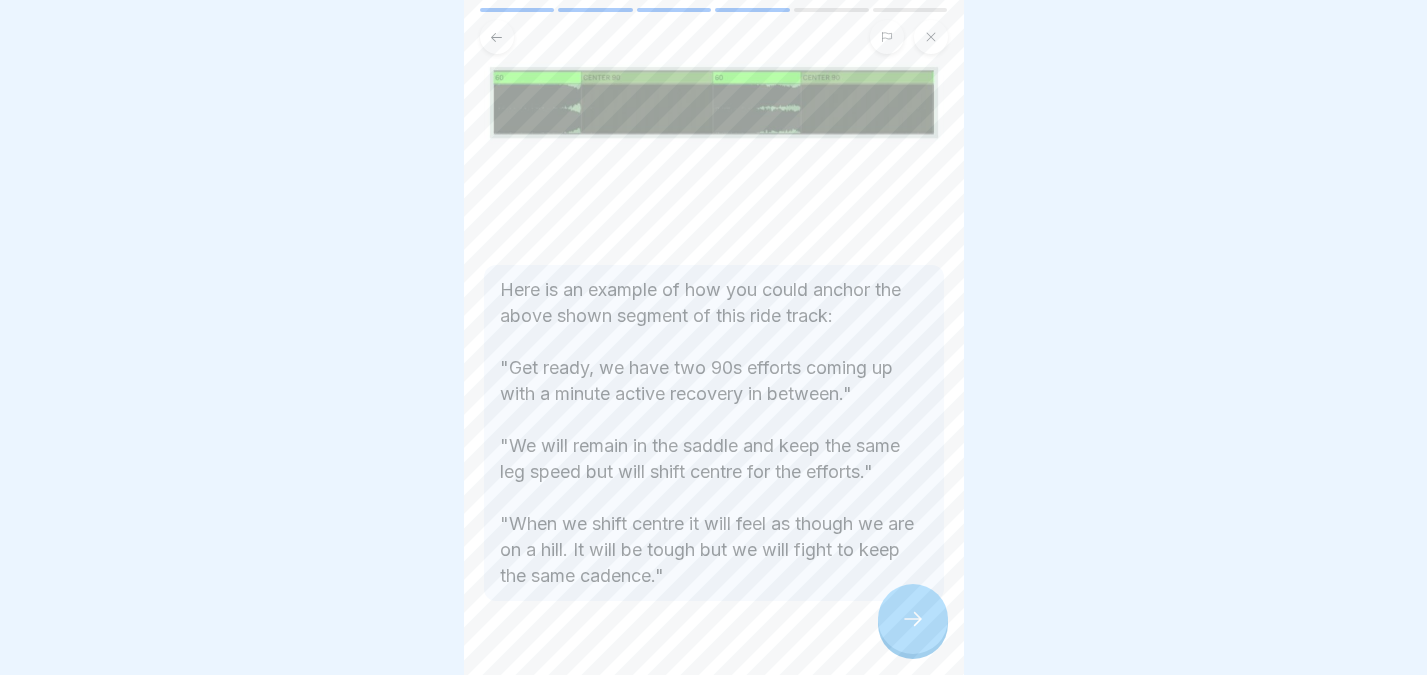 scroll, scrollTop: 176, scrollLeft: 0, axis: vertical 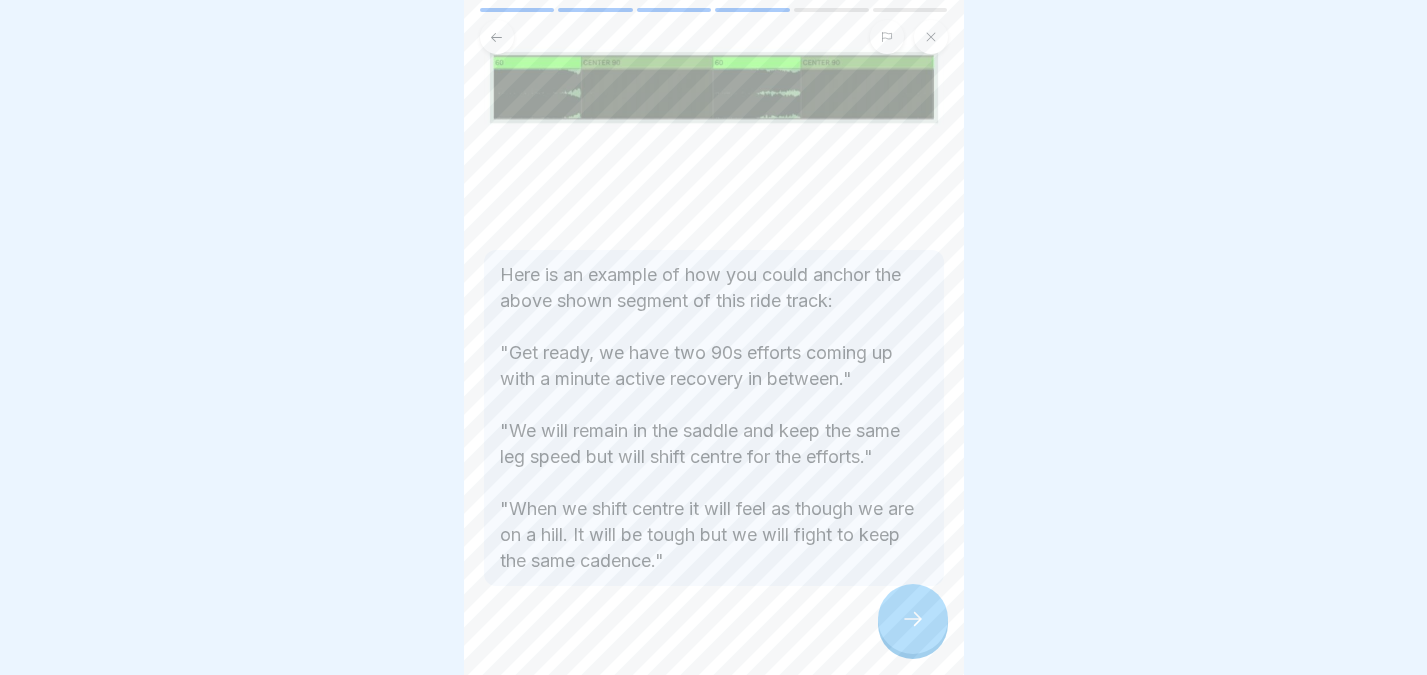click 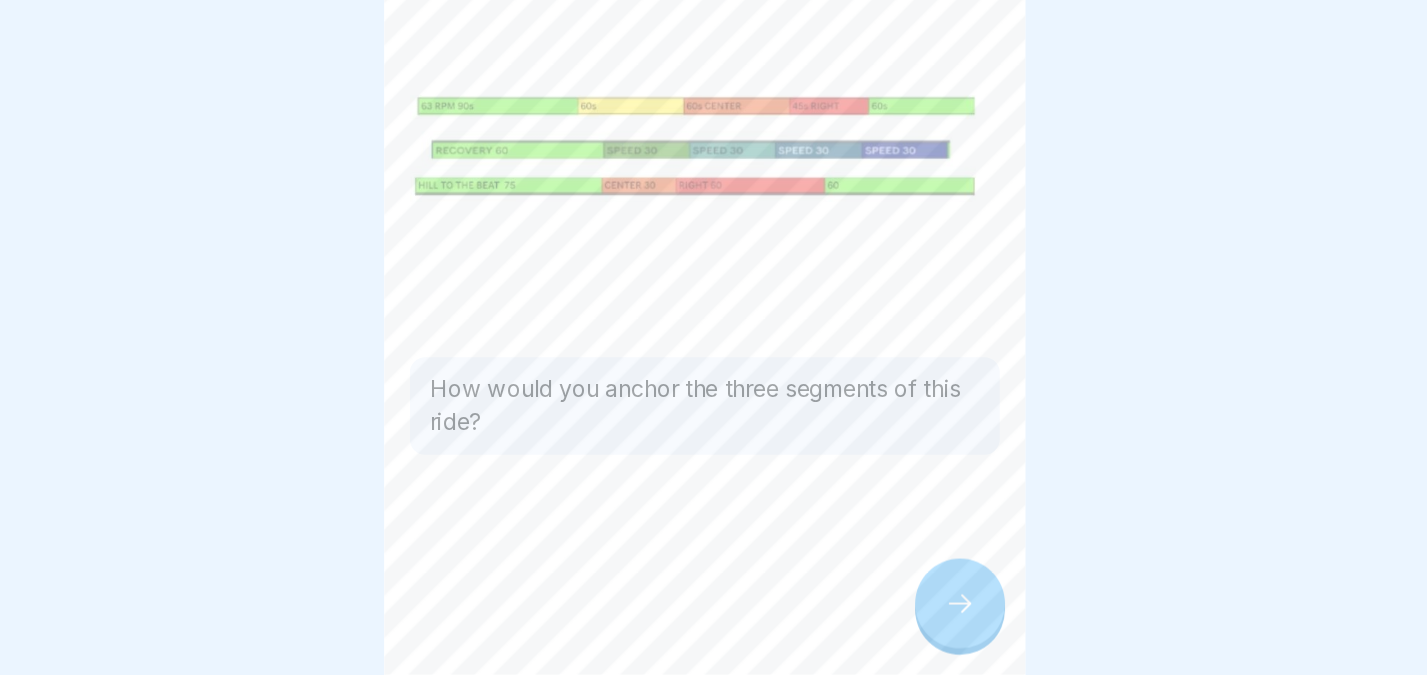 click 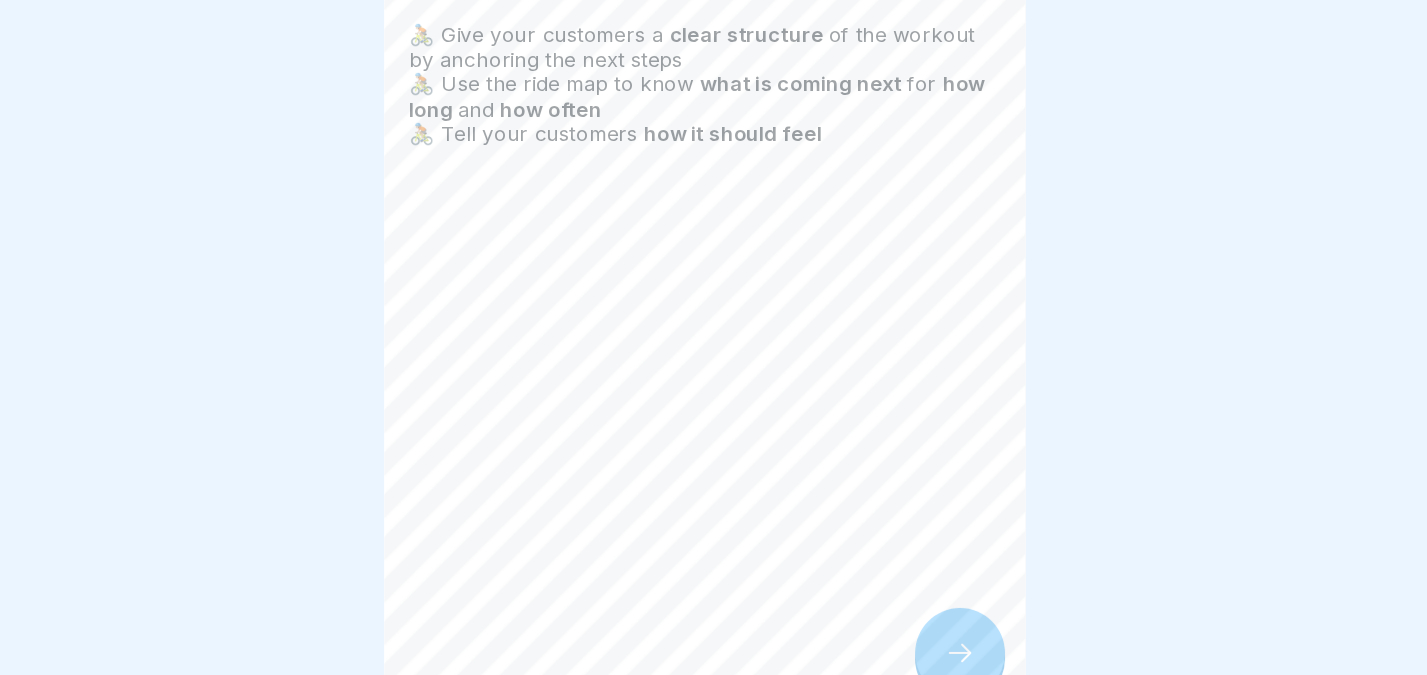 click at bounding box center (913, 619) 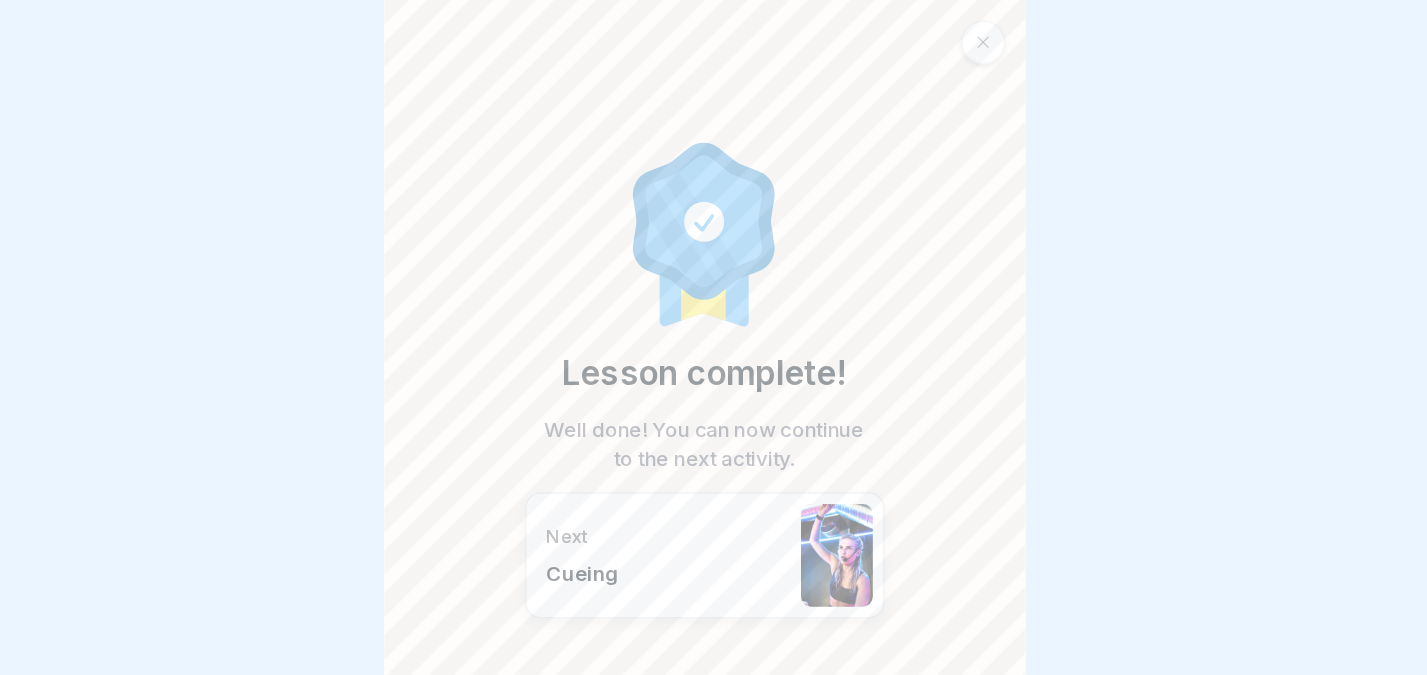click on "Cueing" at bounding box center (685, 447) 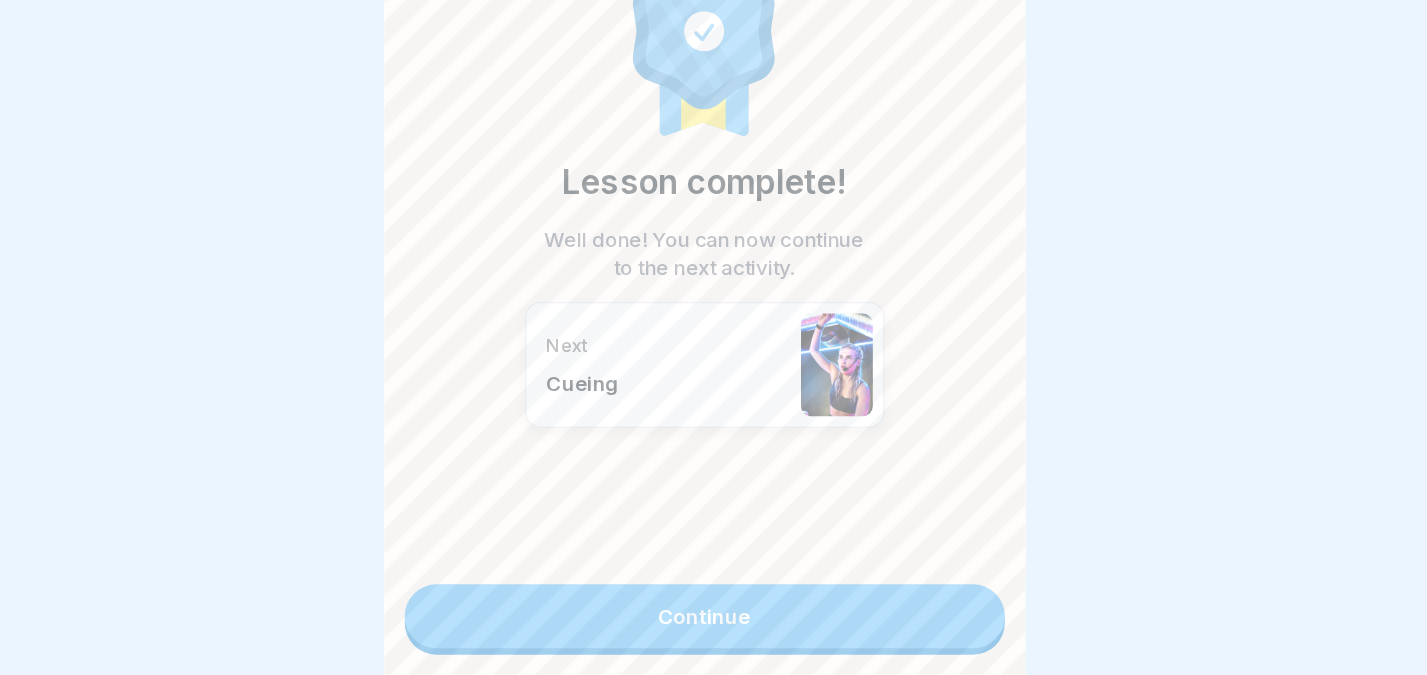 click on "Lesson complete! Well done! You can now continue to the next activity. Next Cueing Continue" at bounding box center (714, 337) 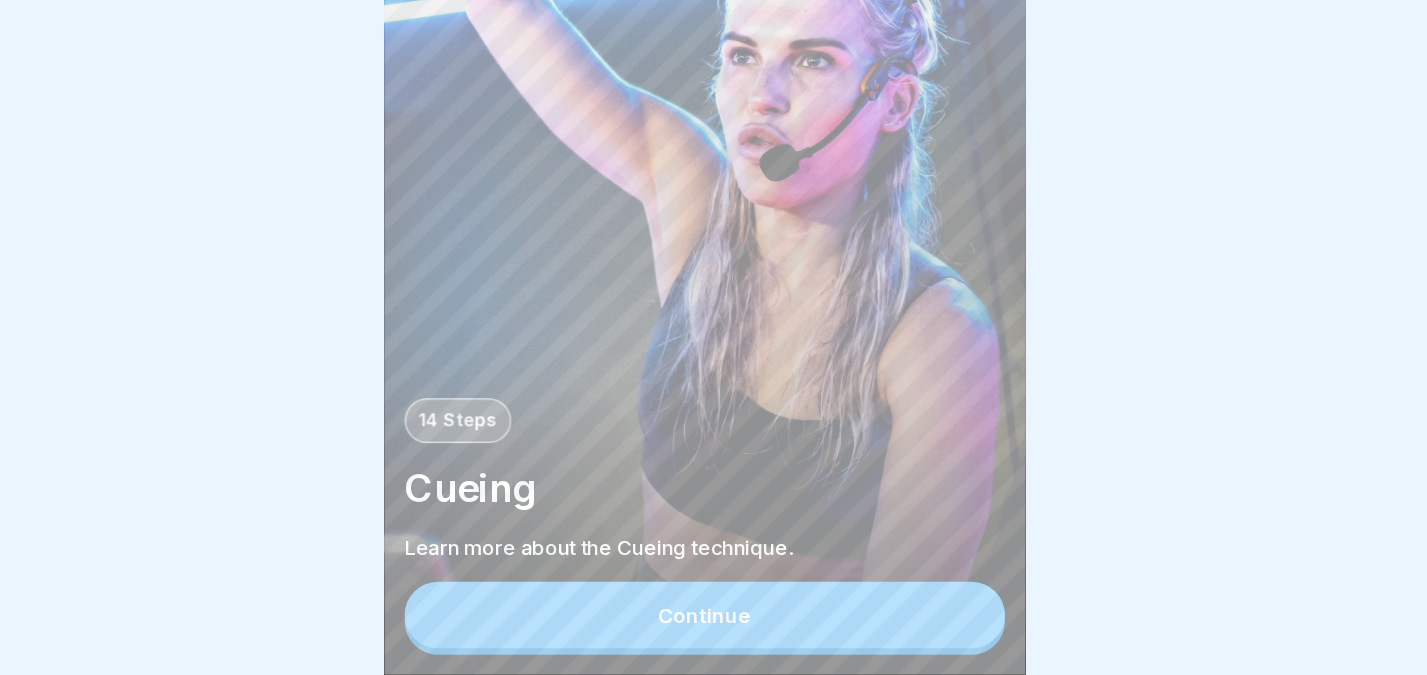 click on "Continue" at bounding box center (714, 628) 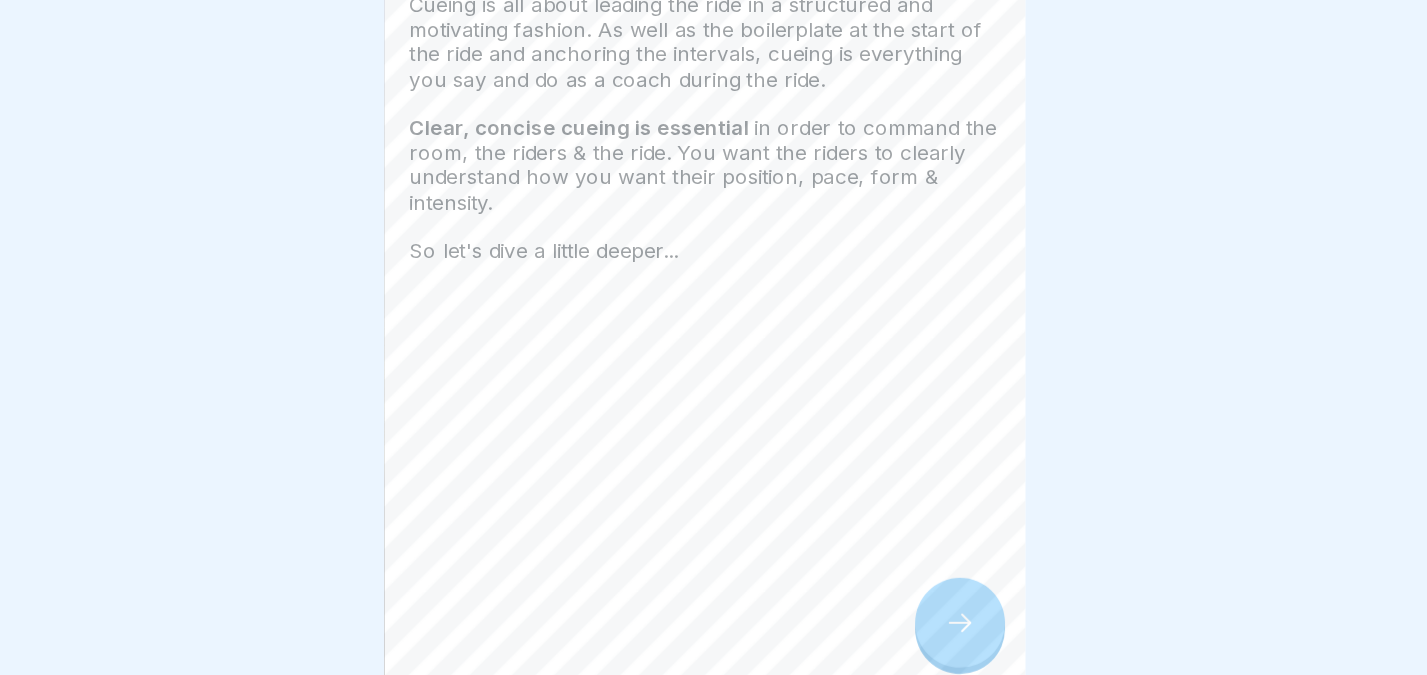 click at bounding box center [913, 619] 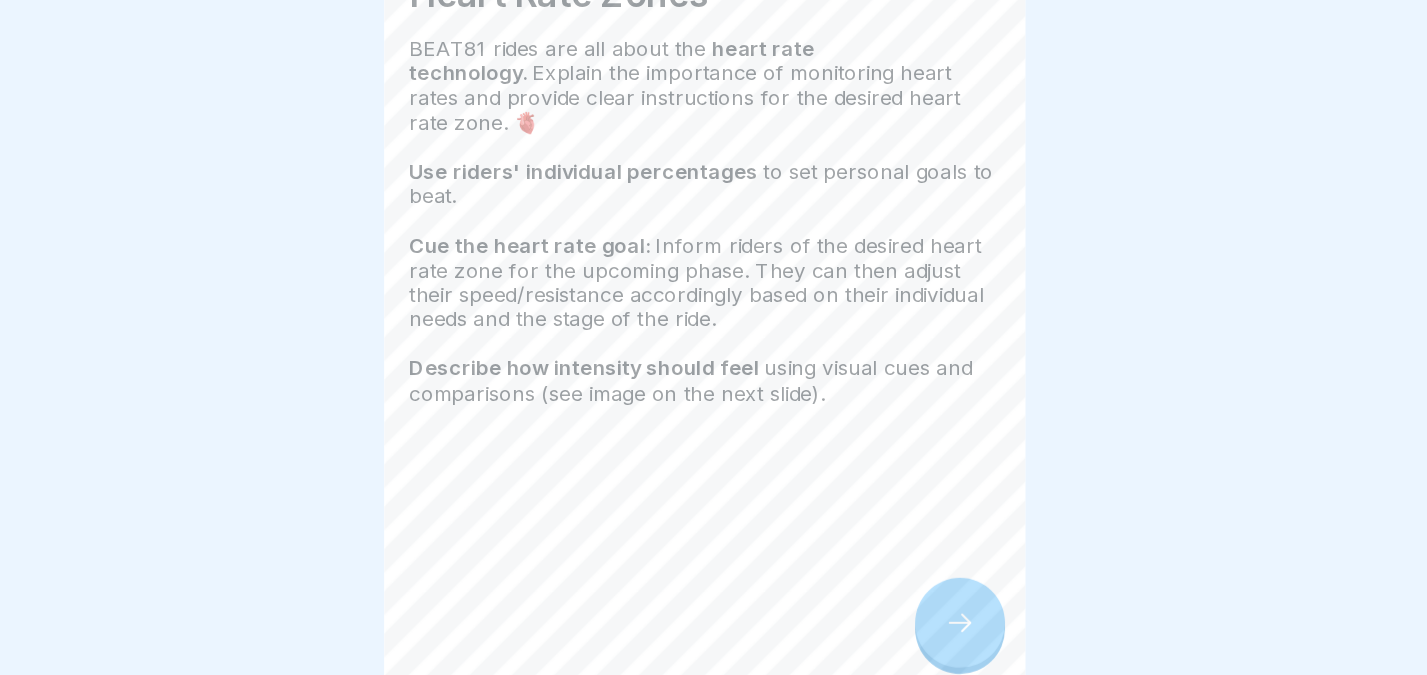 click at bounding box center (913, 619) 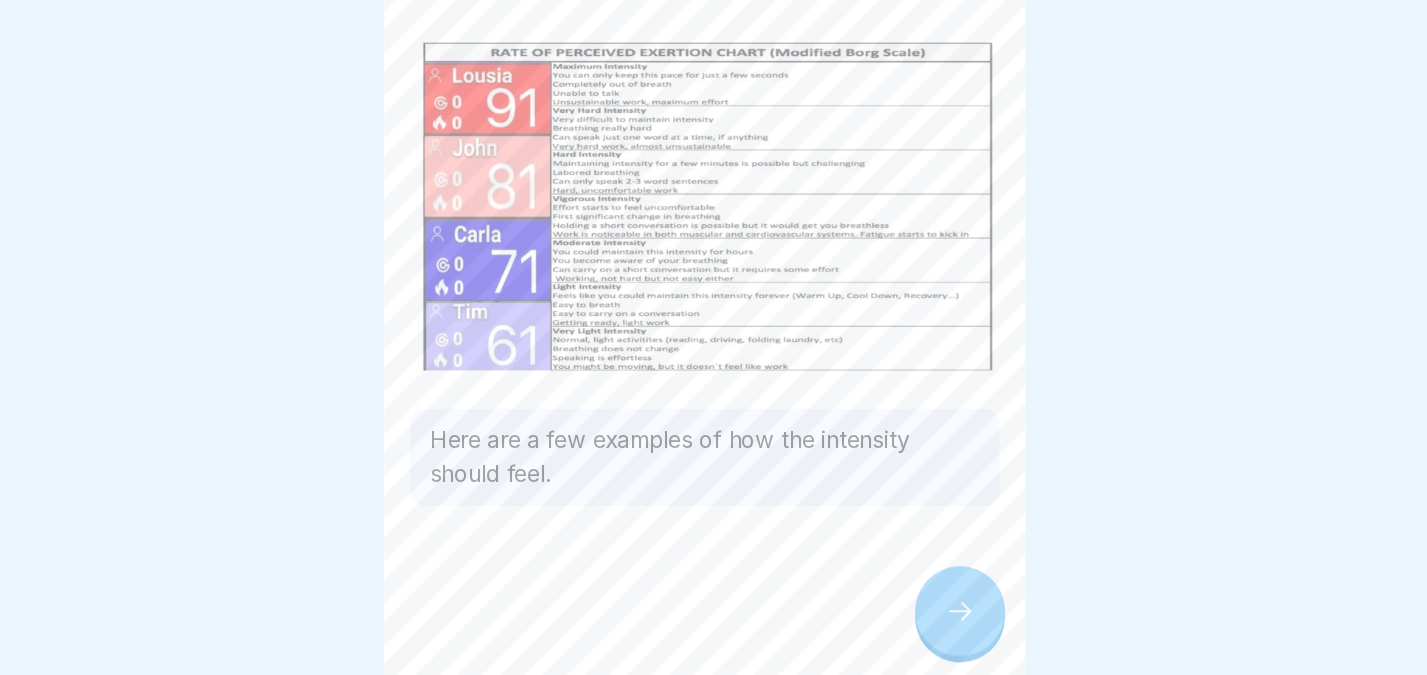 click 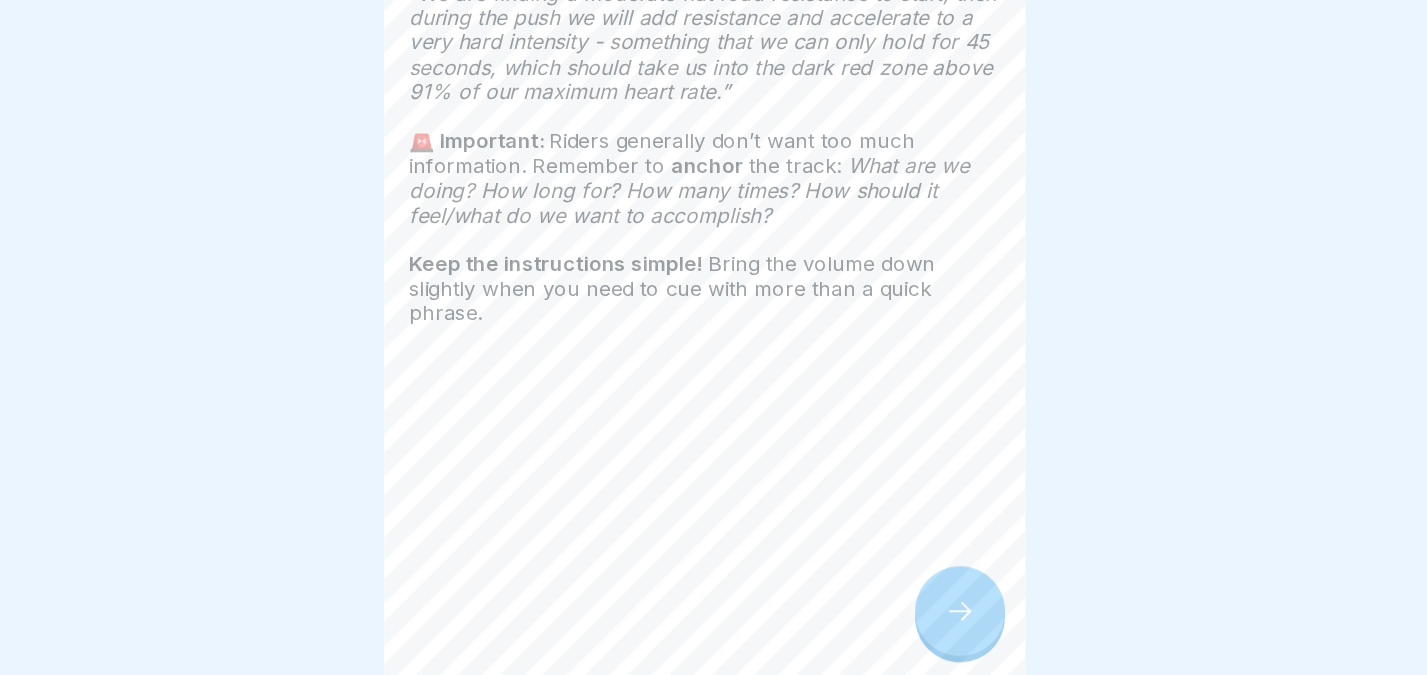 click 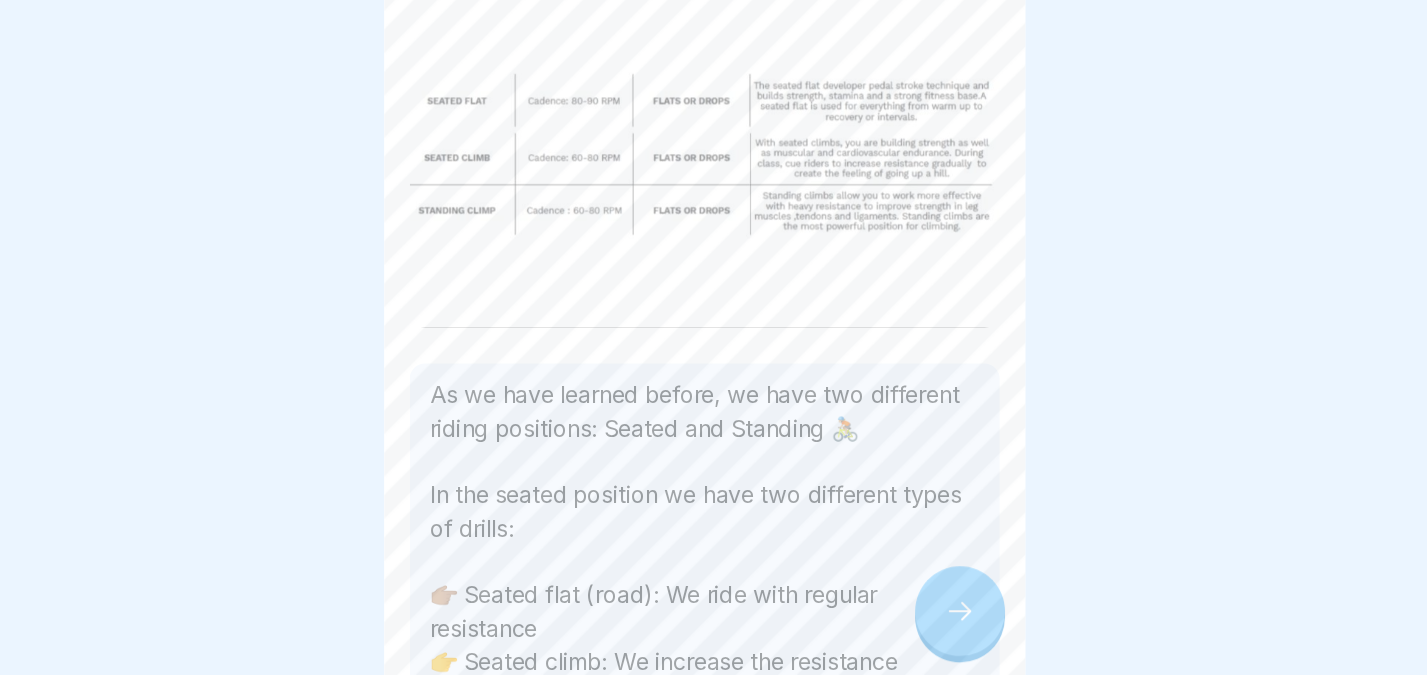 click 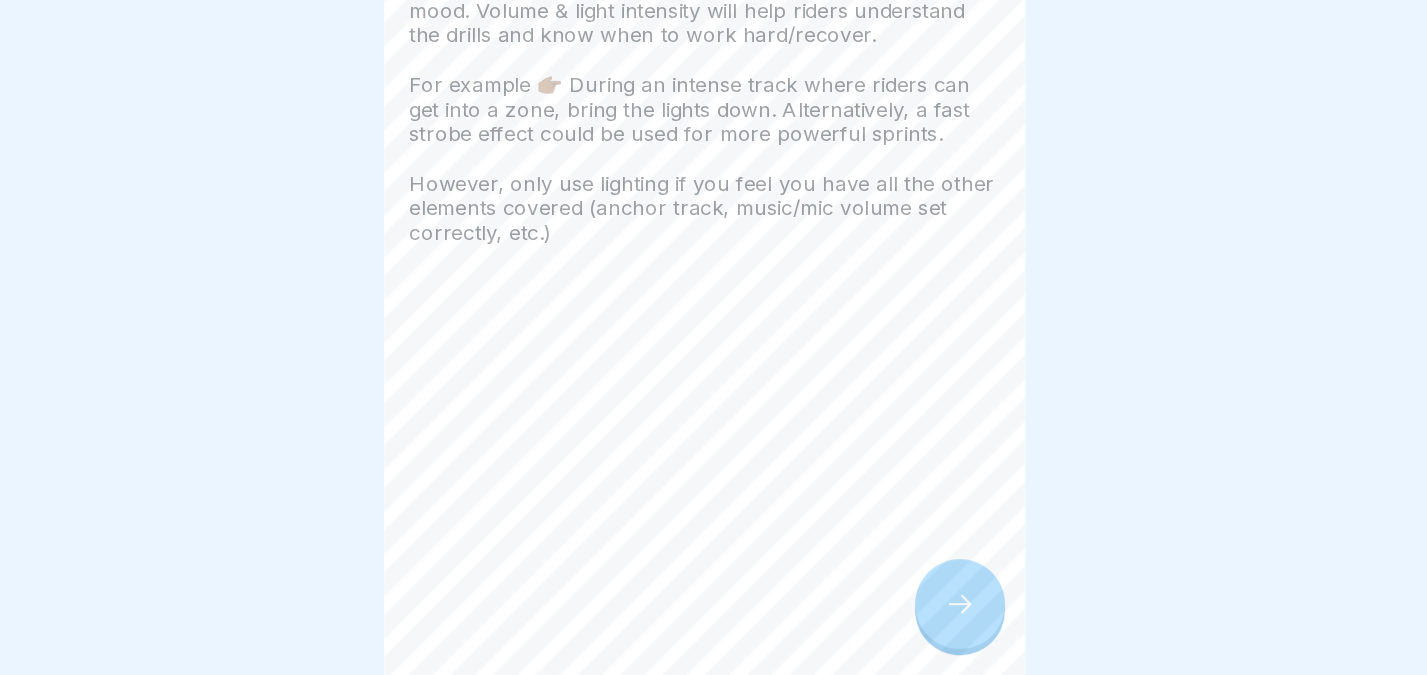 click at bounding box center (913, 619) 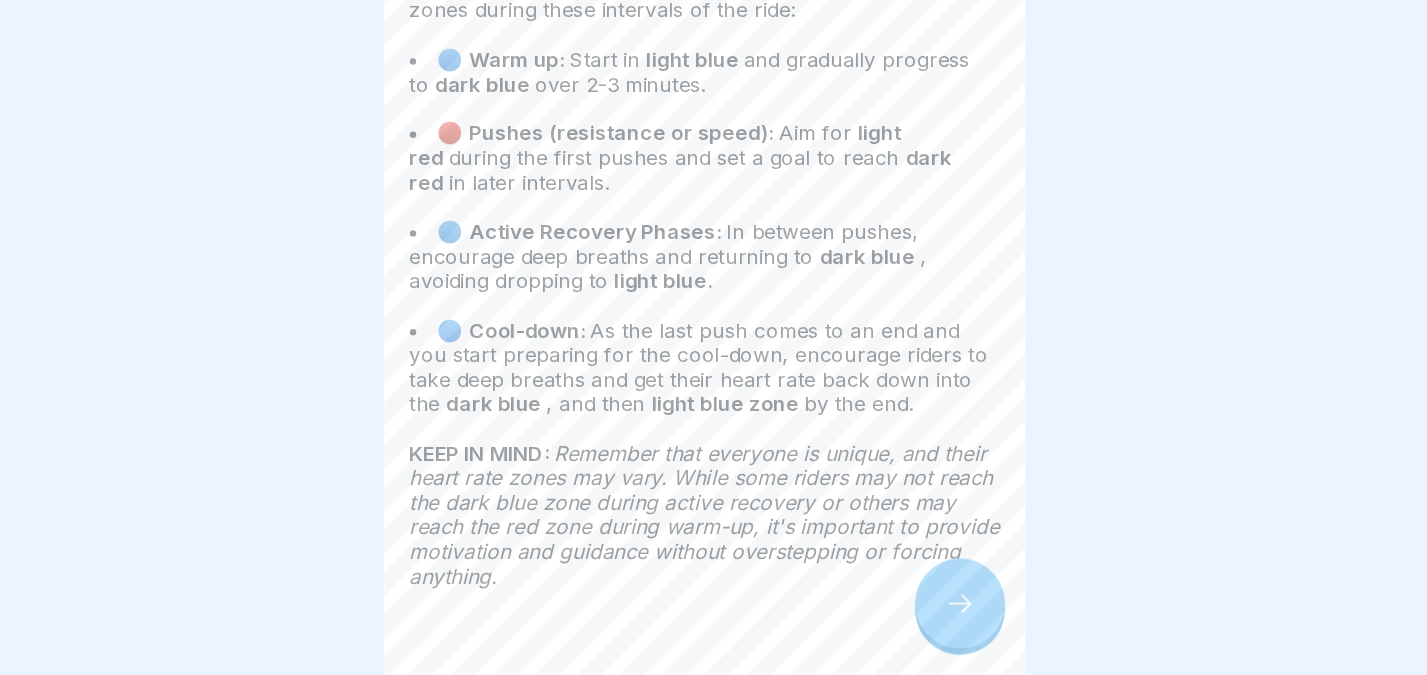 click 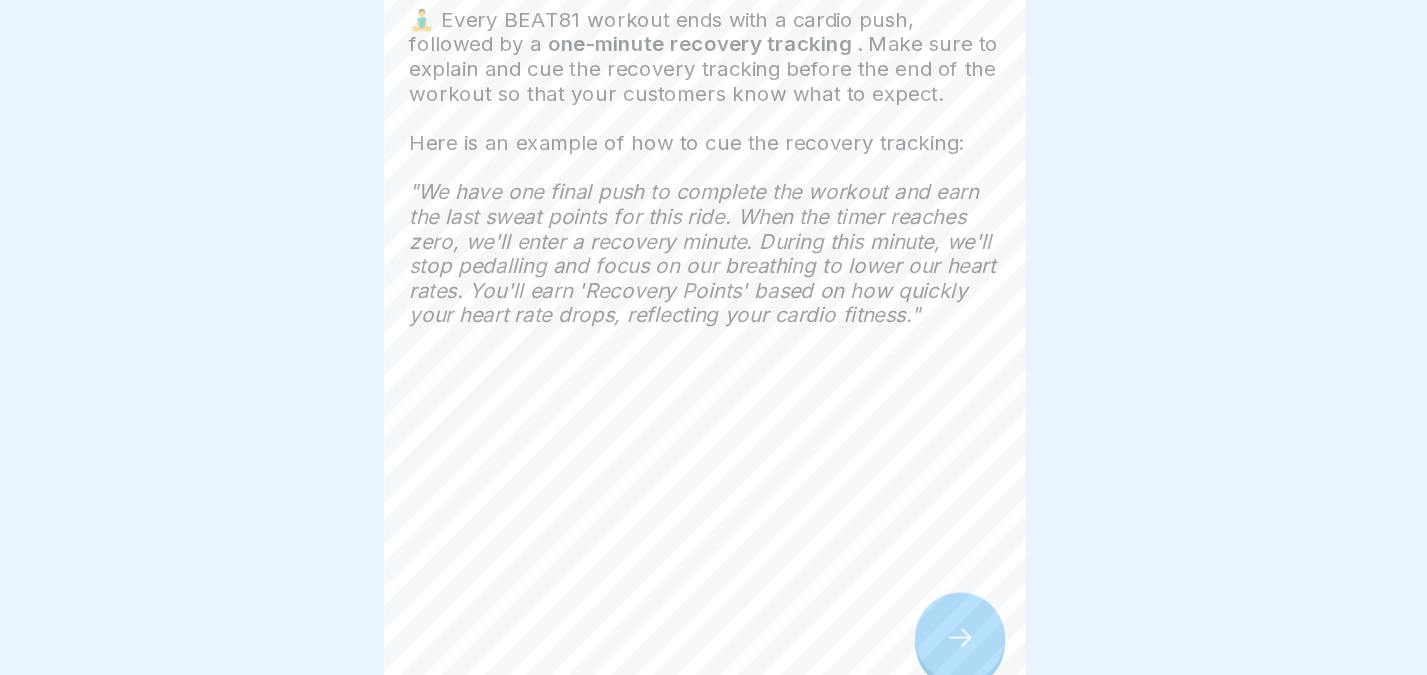 click at bounding box center [913, 619] 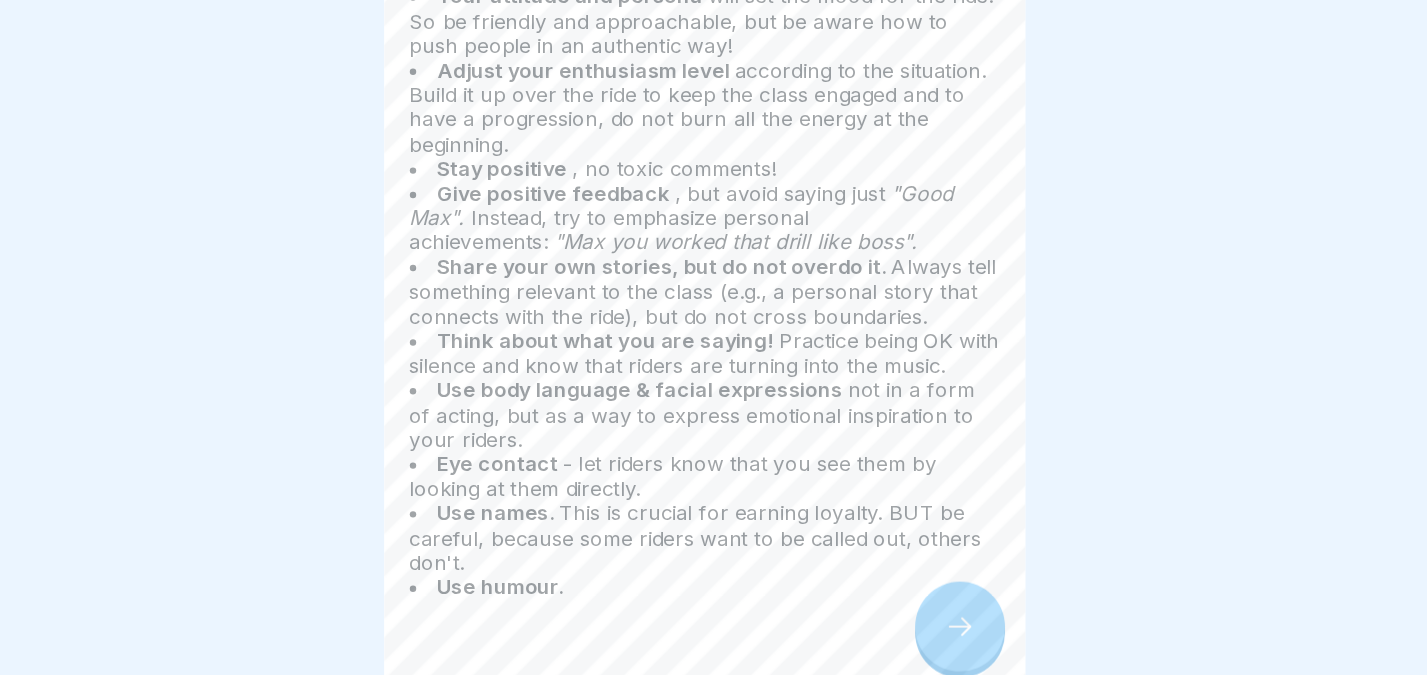 scroll, scrollTop: 91, scrollLeft: 0, axis: vertical 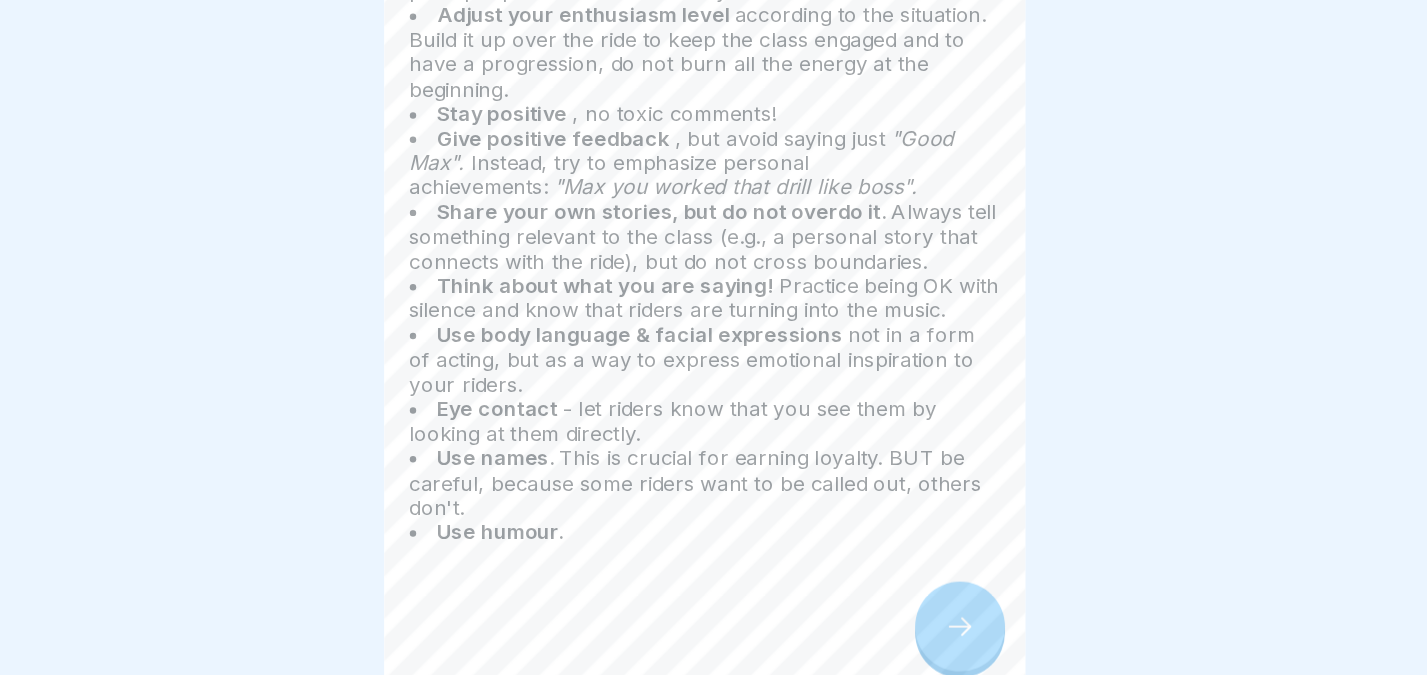 click 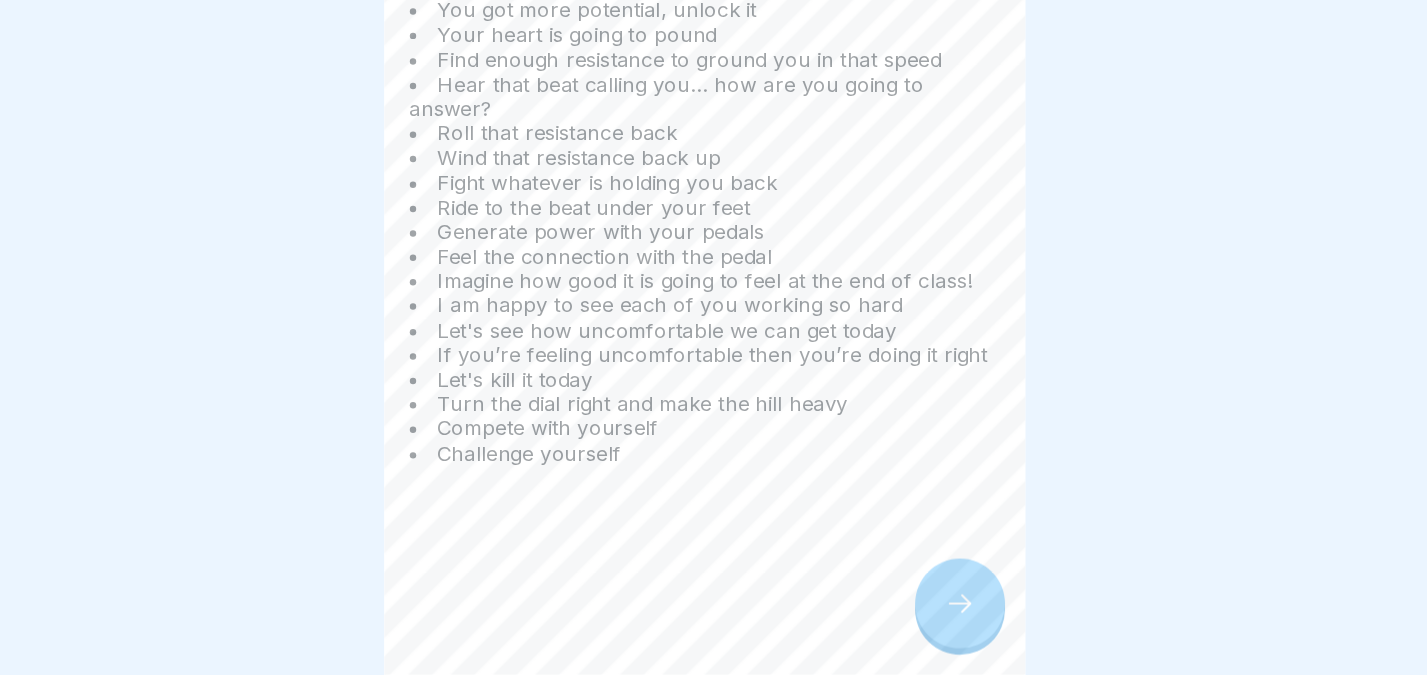 click 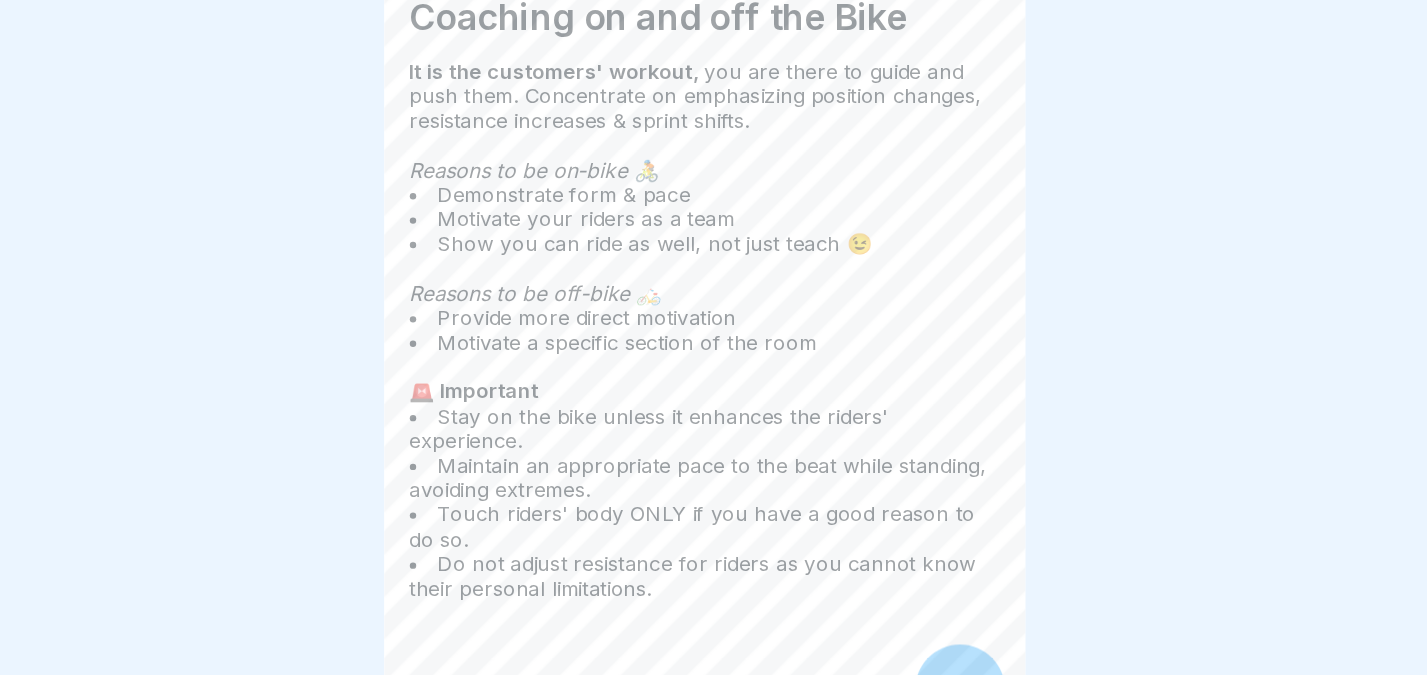scroll, scrollTop: 14, scrollLeft: 0, axis: vertical 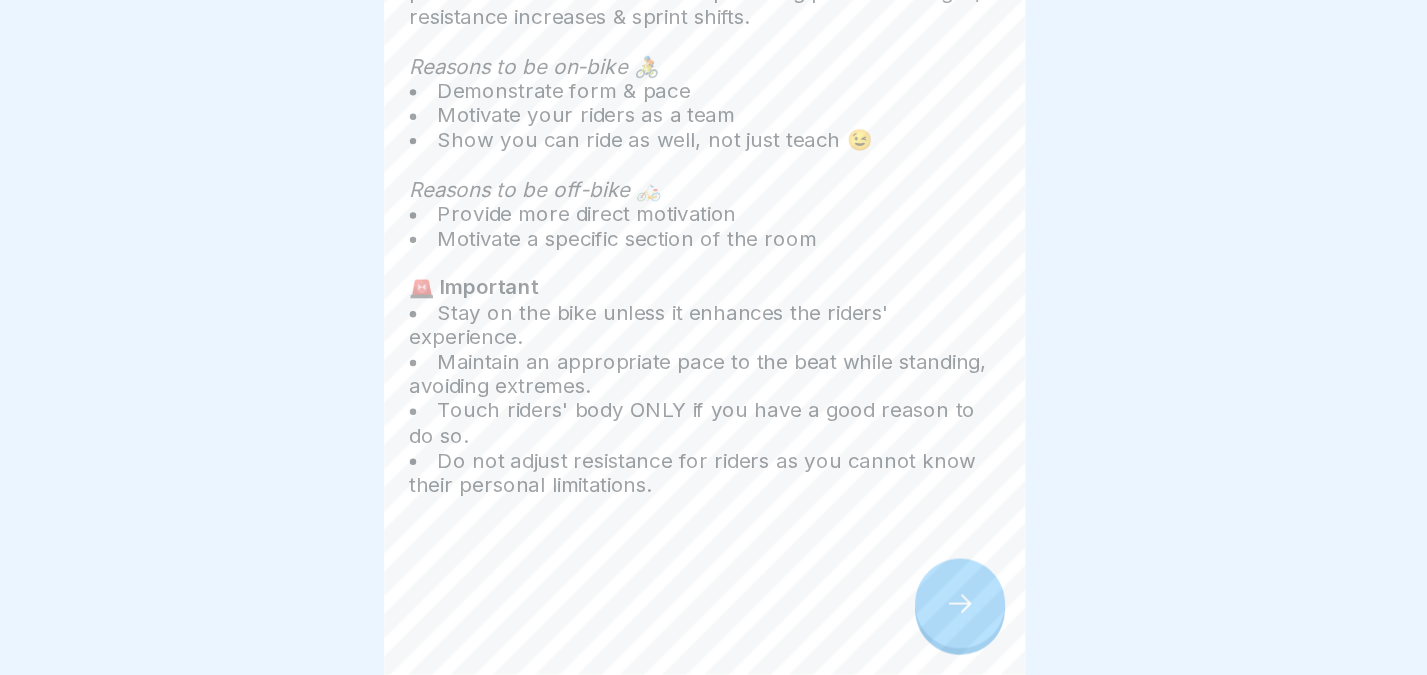 click at bounding box center (913, 619) 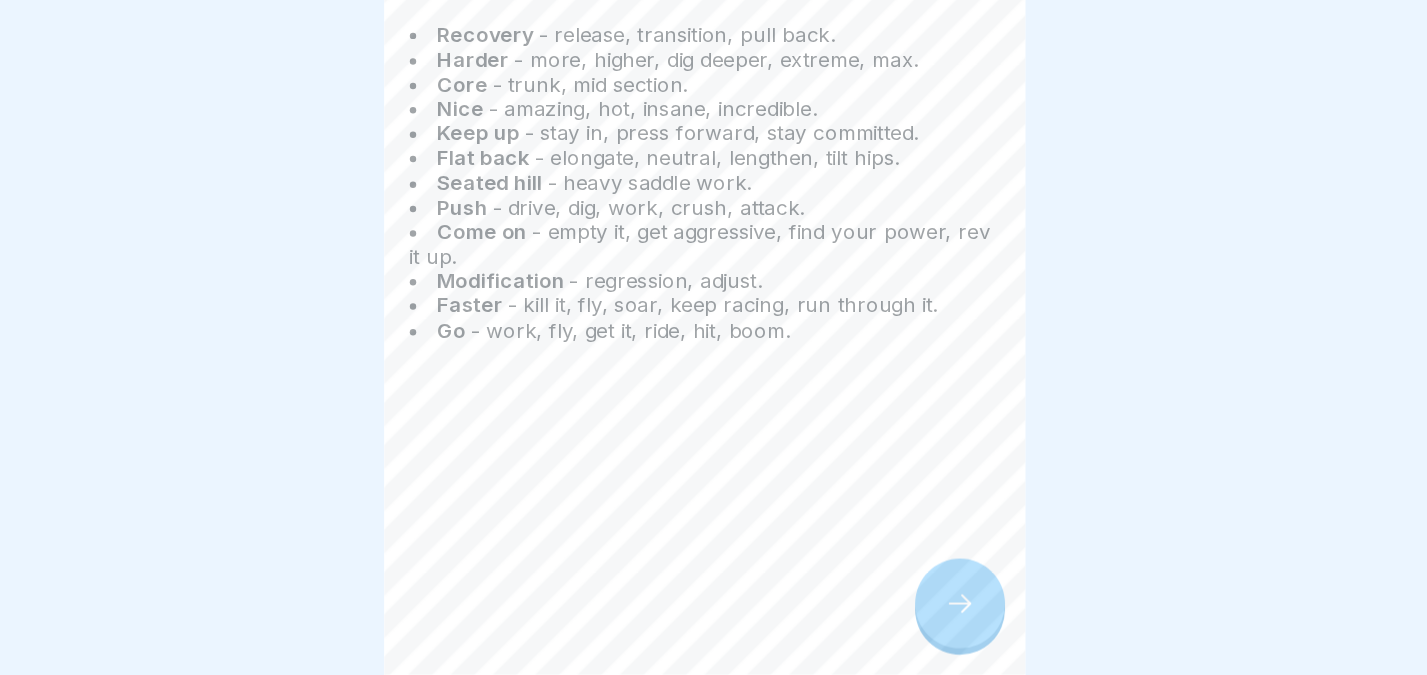 click at bounding box center (913, 619) 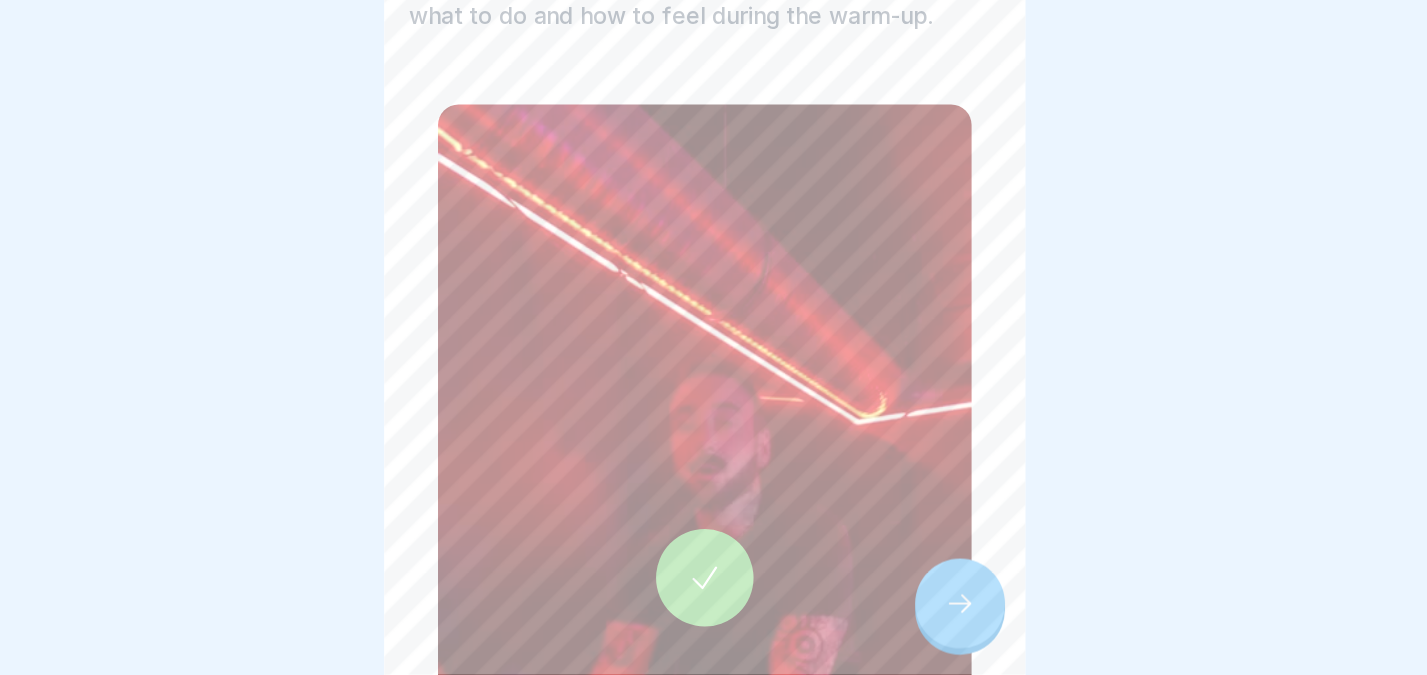 click at bounding box center (714, 599) 